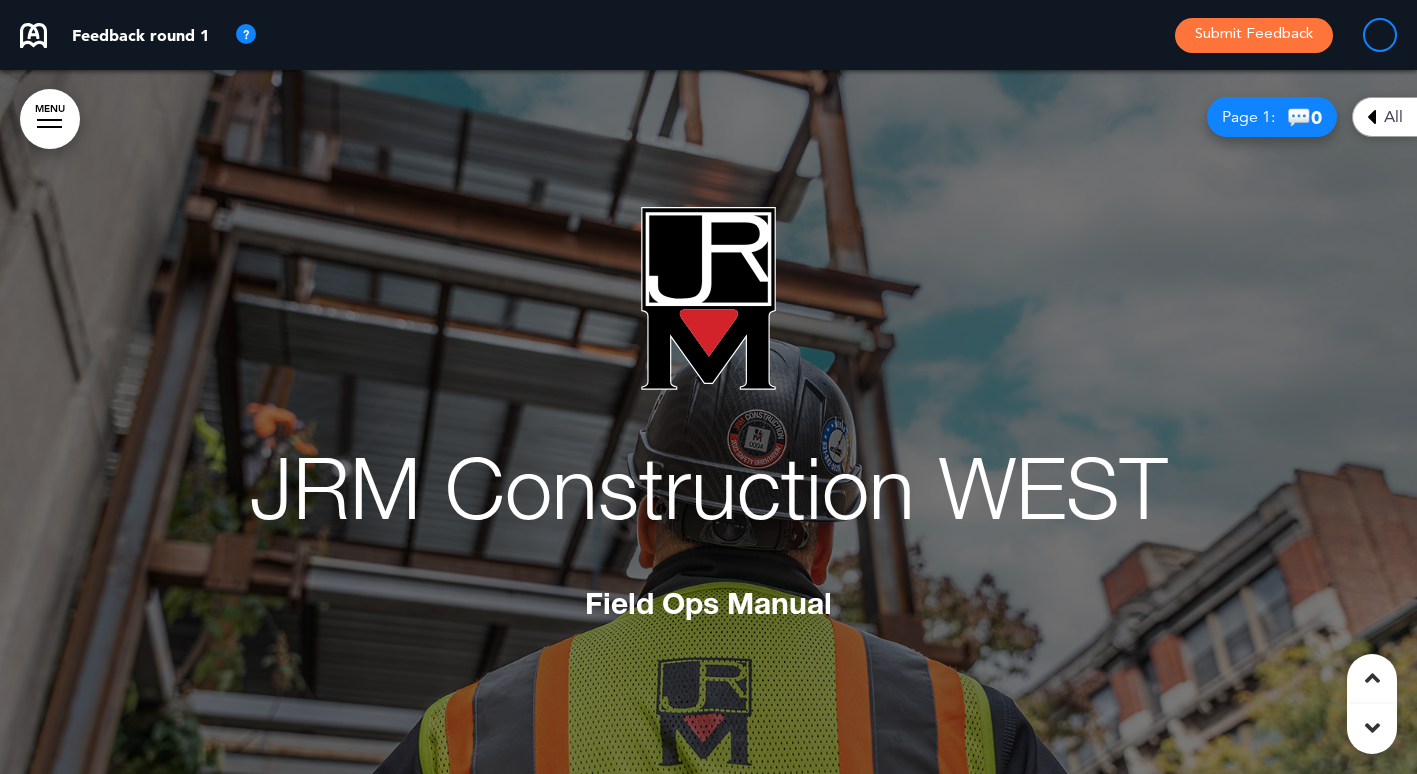 scroll, scrollTop: 13300, scrollLeft: 0, axis: vertical 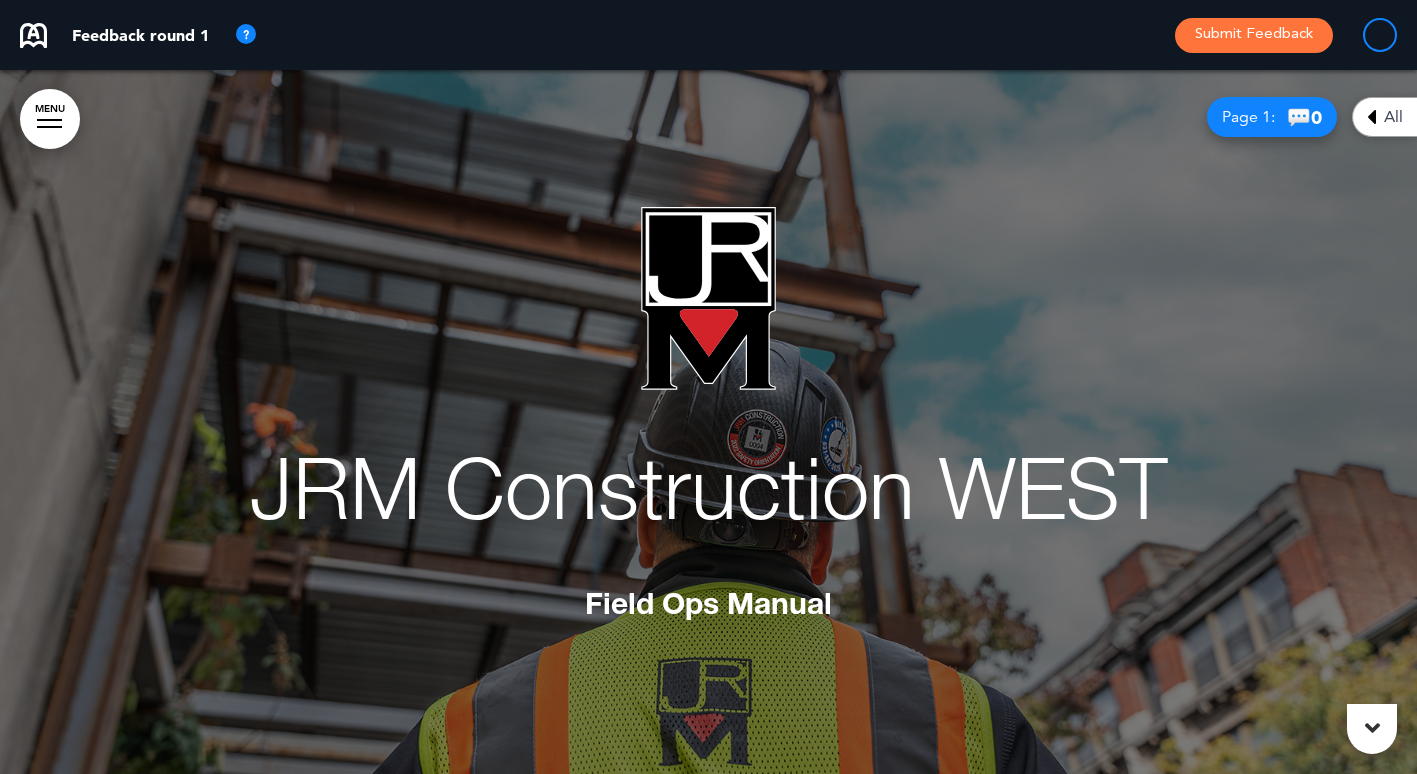 click on "MENU" at bounding box center (50, 119) 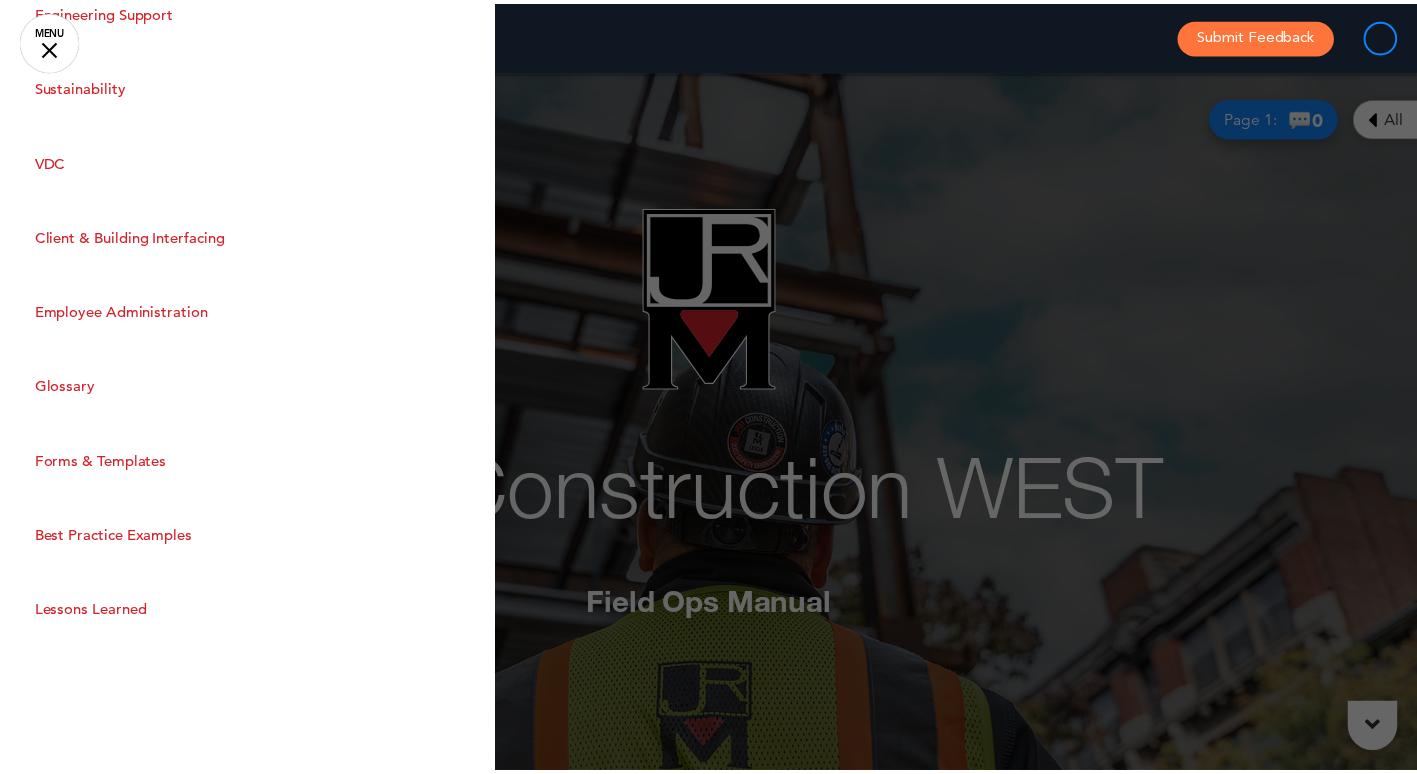 scroll, scrollTop: 3923, scrollLeft: 0, axis: vertical 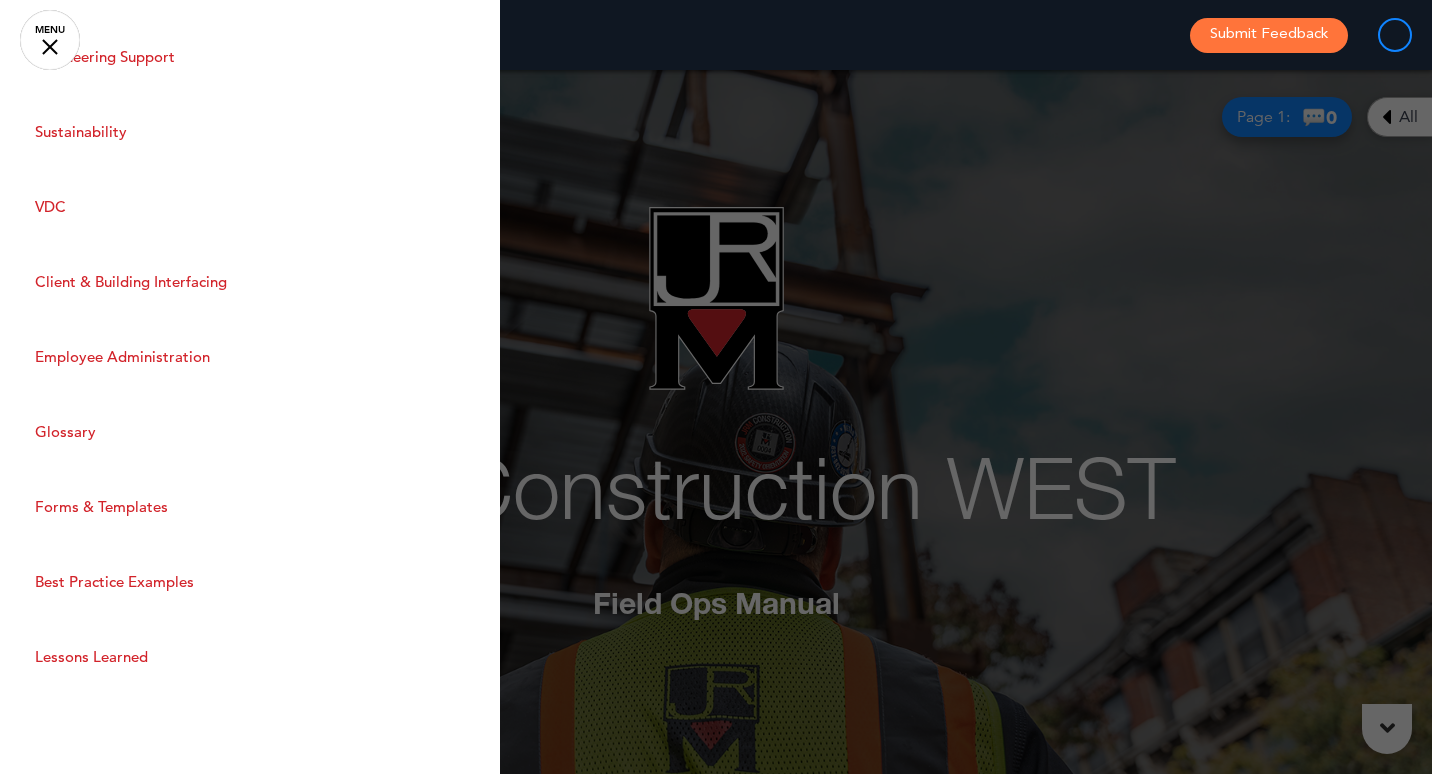 click on "Forms & Templates" at bounding box center (250, 506) 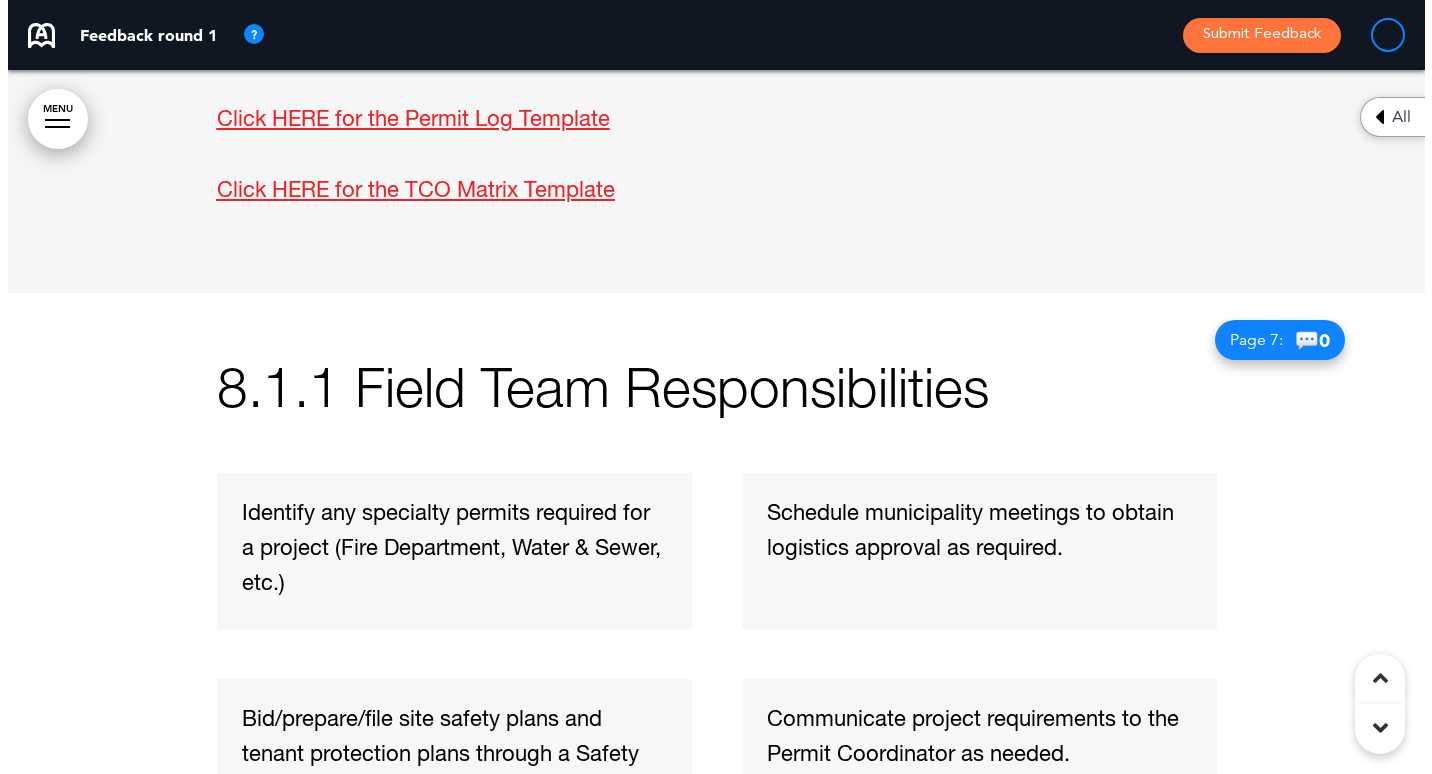scroll, scrollTop: 4000, scrollLeft: 0, axis: vertical 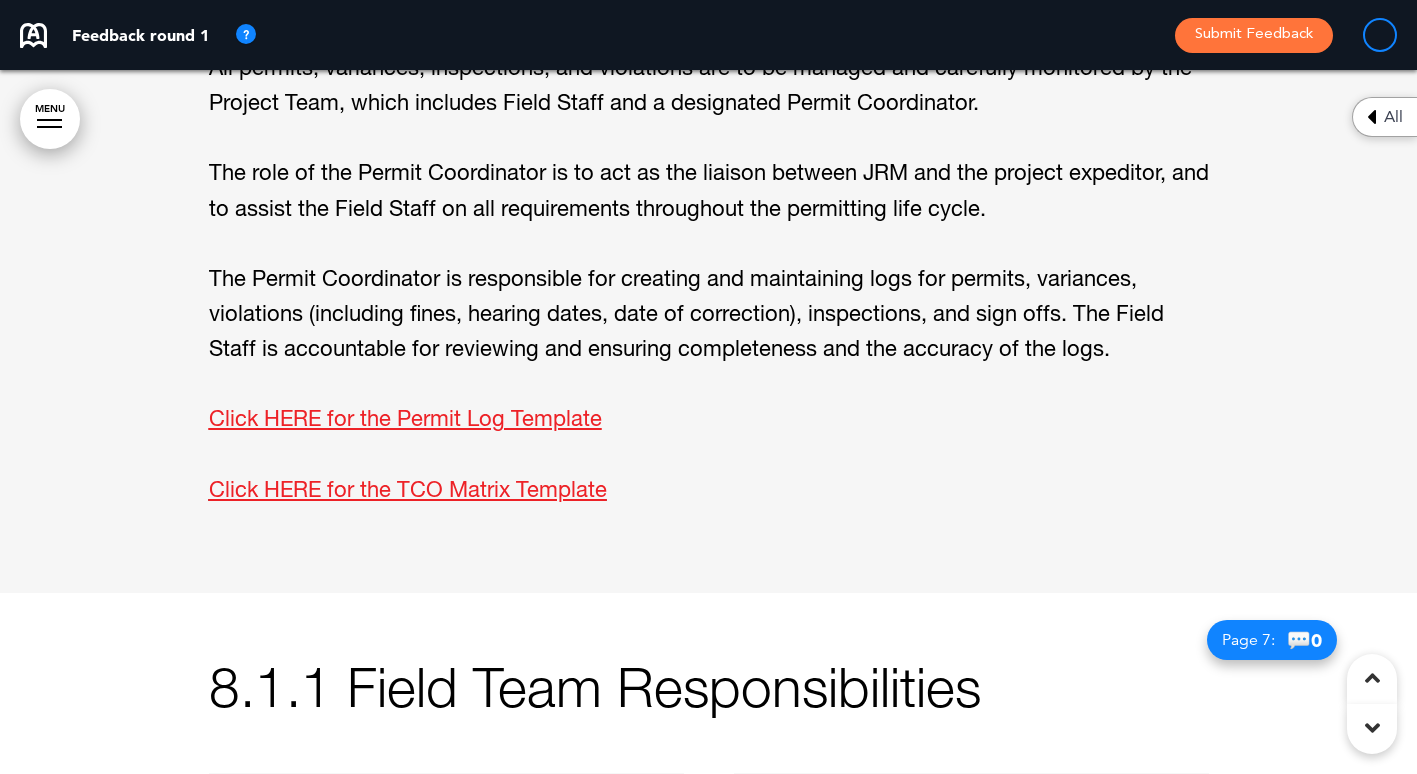 click on "Click HERE for the Permit Log Template" at bounding box center (405, 421) 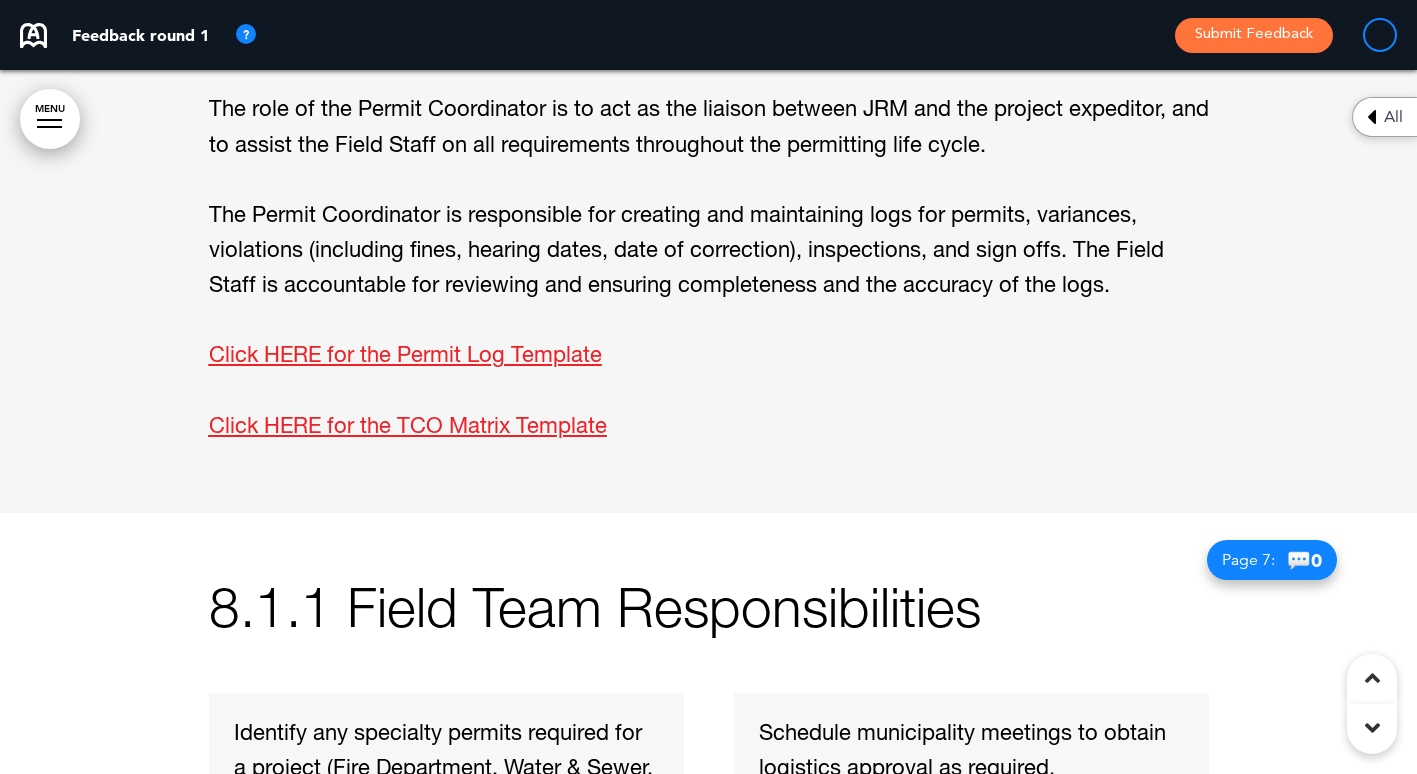 click on "Click HERE for the TCO Matrix Template" at bounding box center (408, 428) 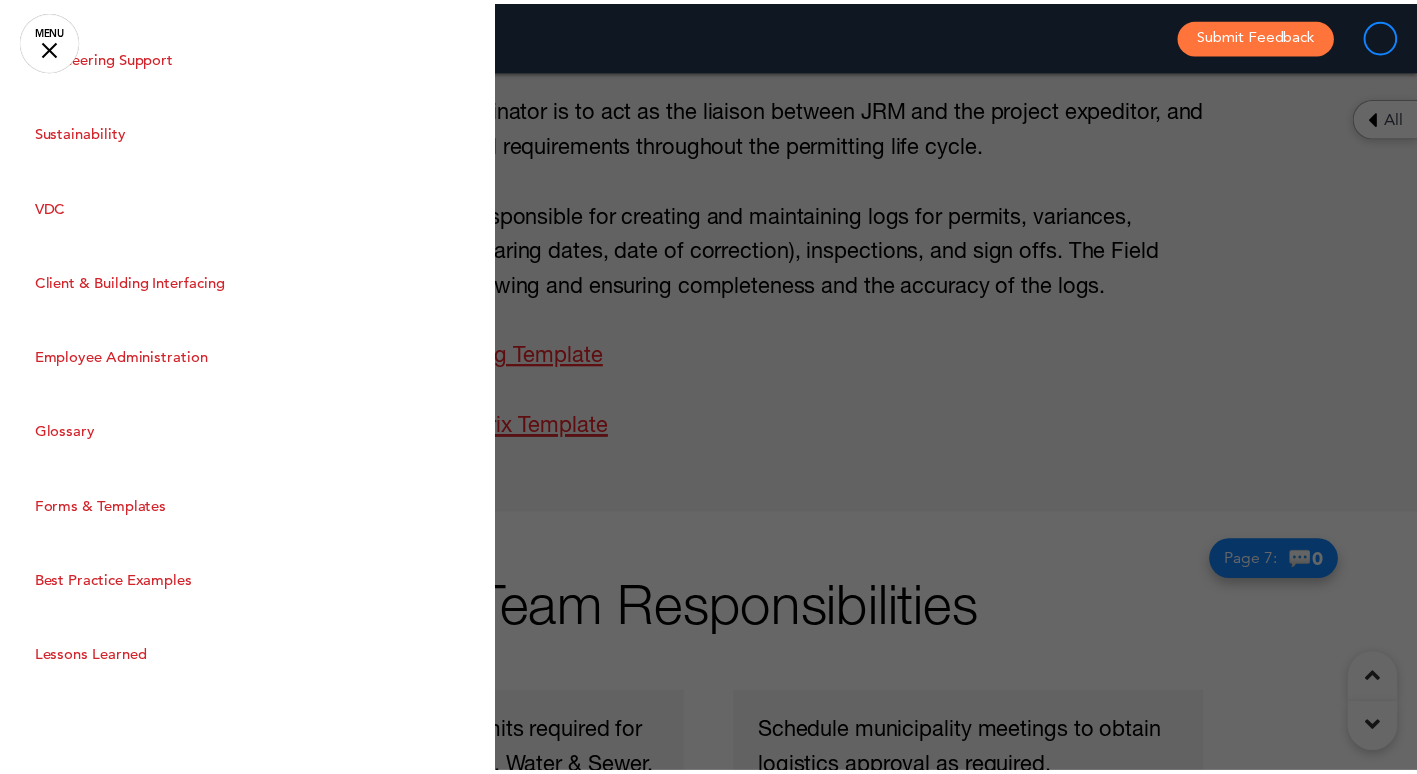 scroll, scrollTop: 4023, scrollLeft: 0, axis: vertical 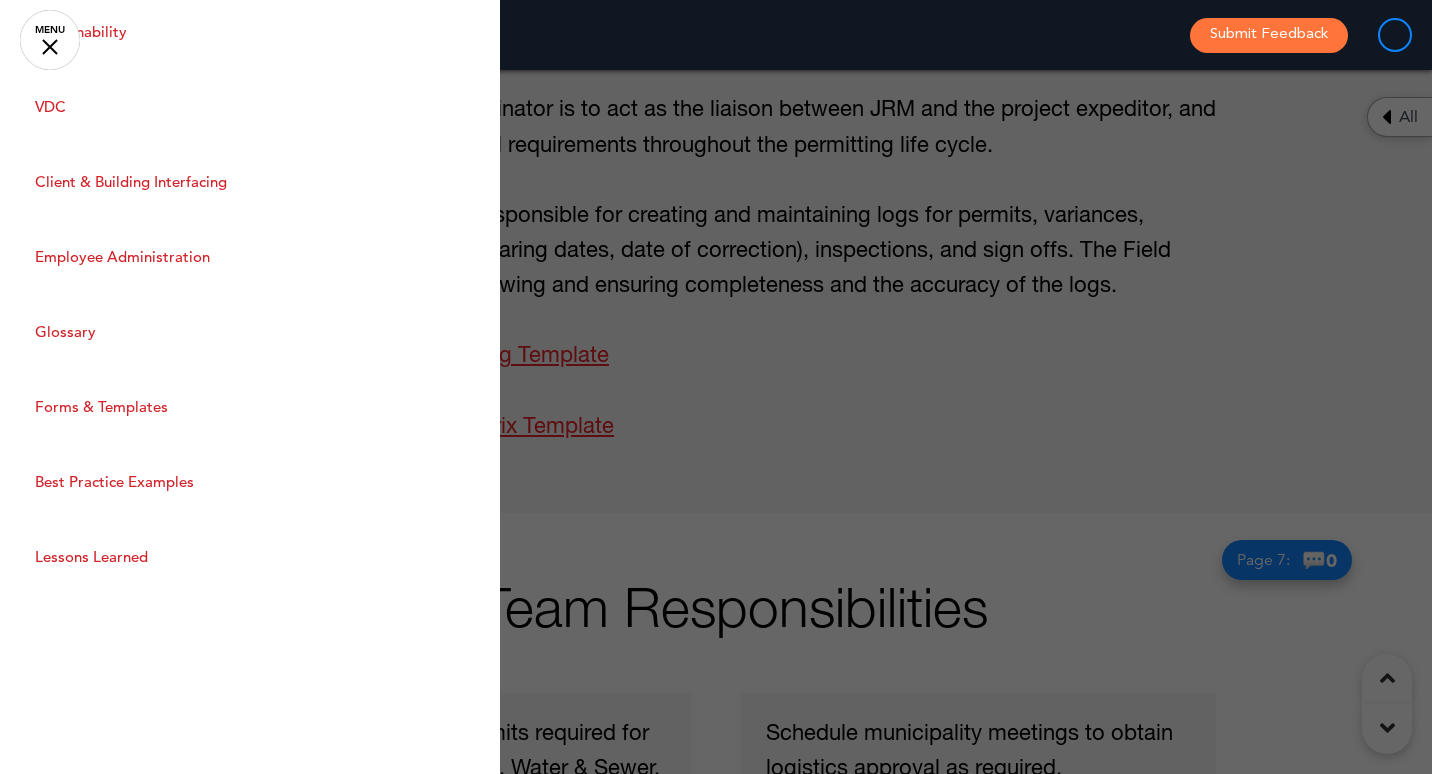 click at bounding box center [716, 387] 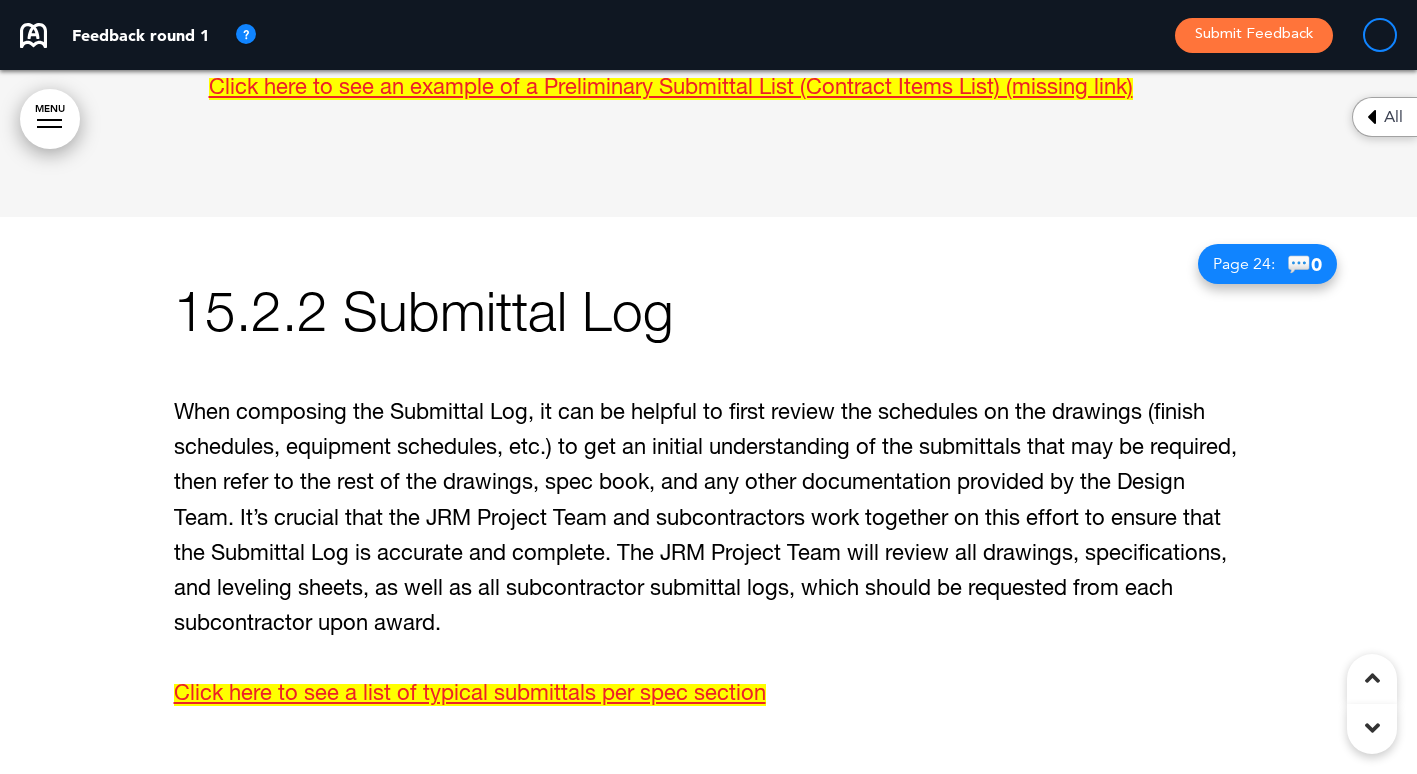 scroll, scrollTop: 19800, scrollLeft: 0, axis: vertical 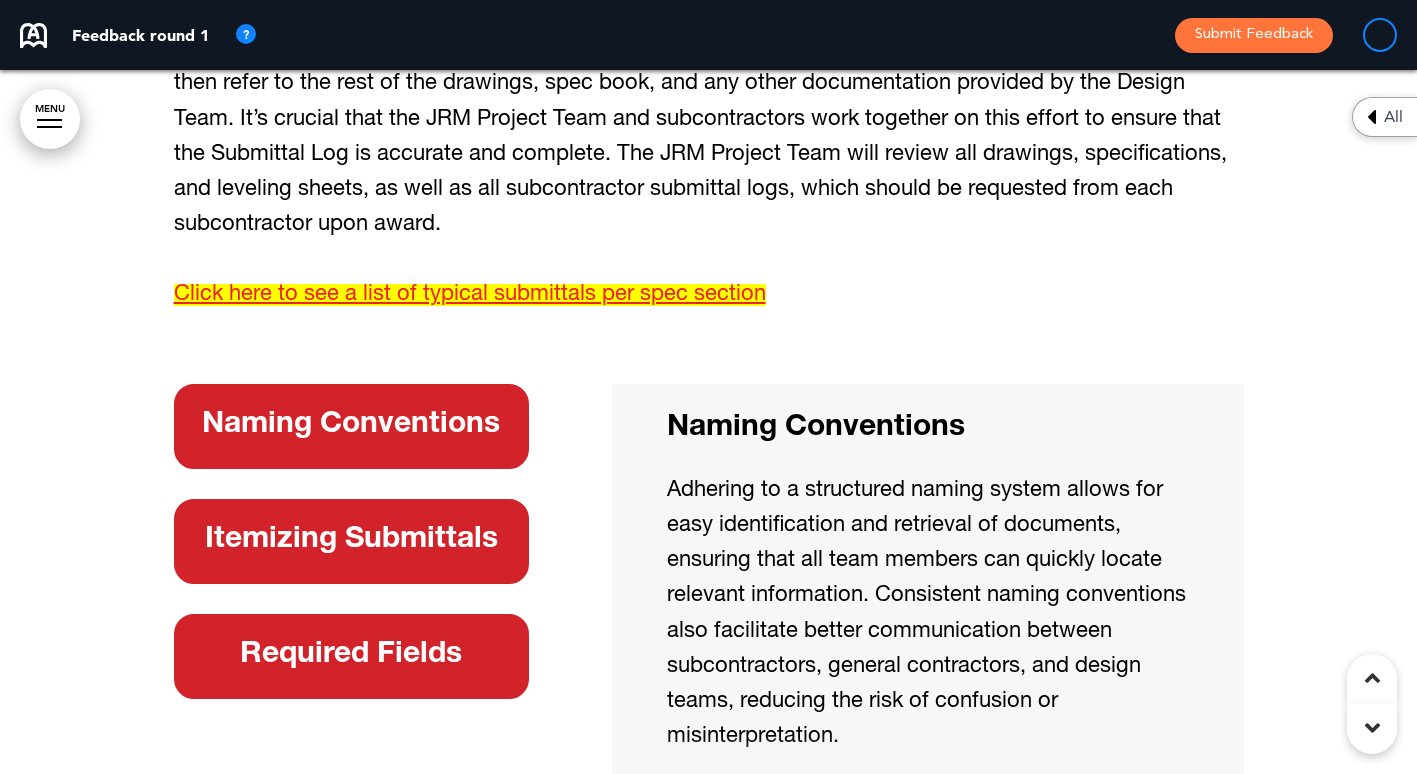 click on "Itemizing Submittals" at bounding box center [352, 541] 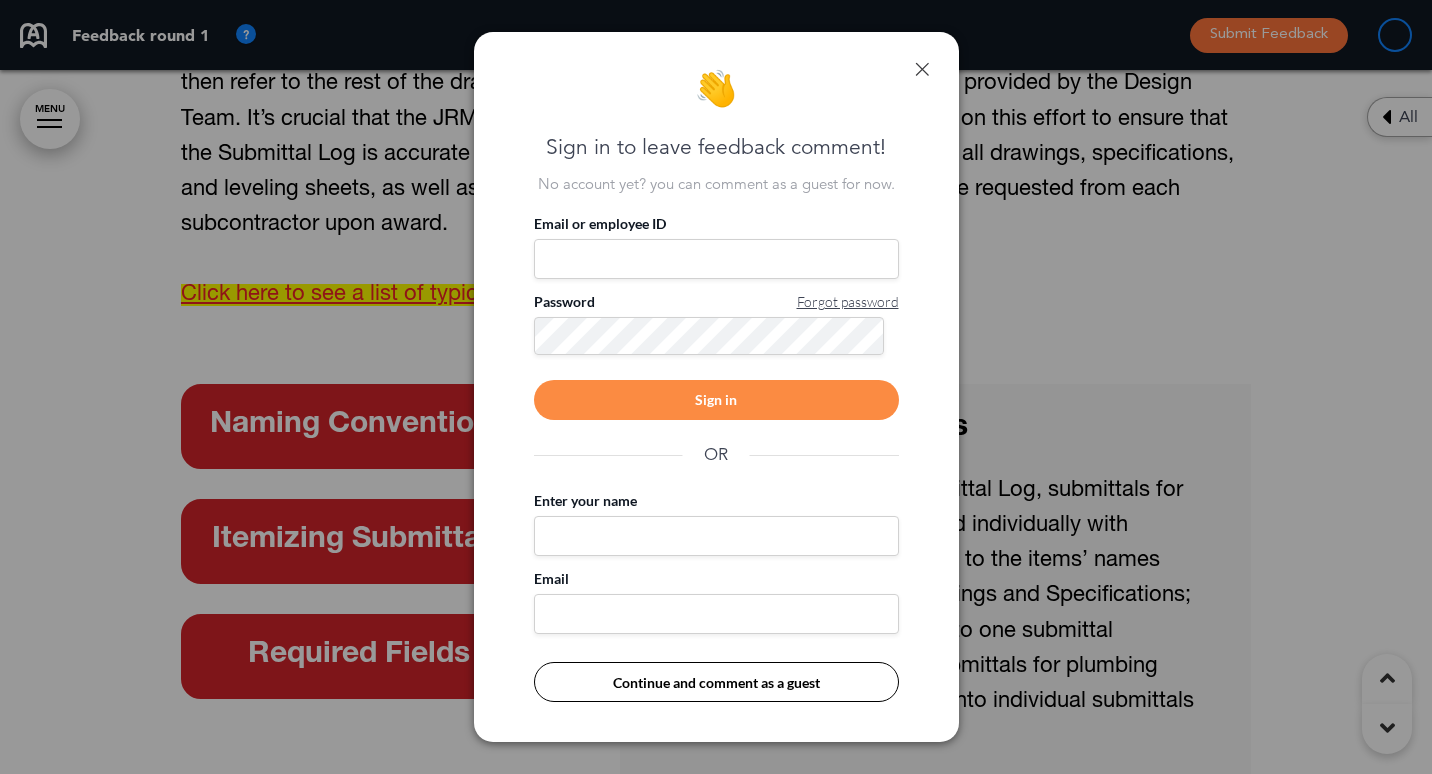 click at bounding box center (922, 69) 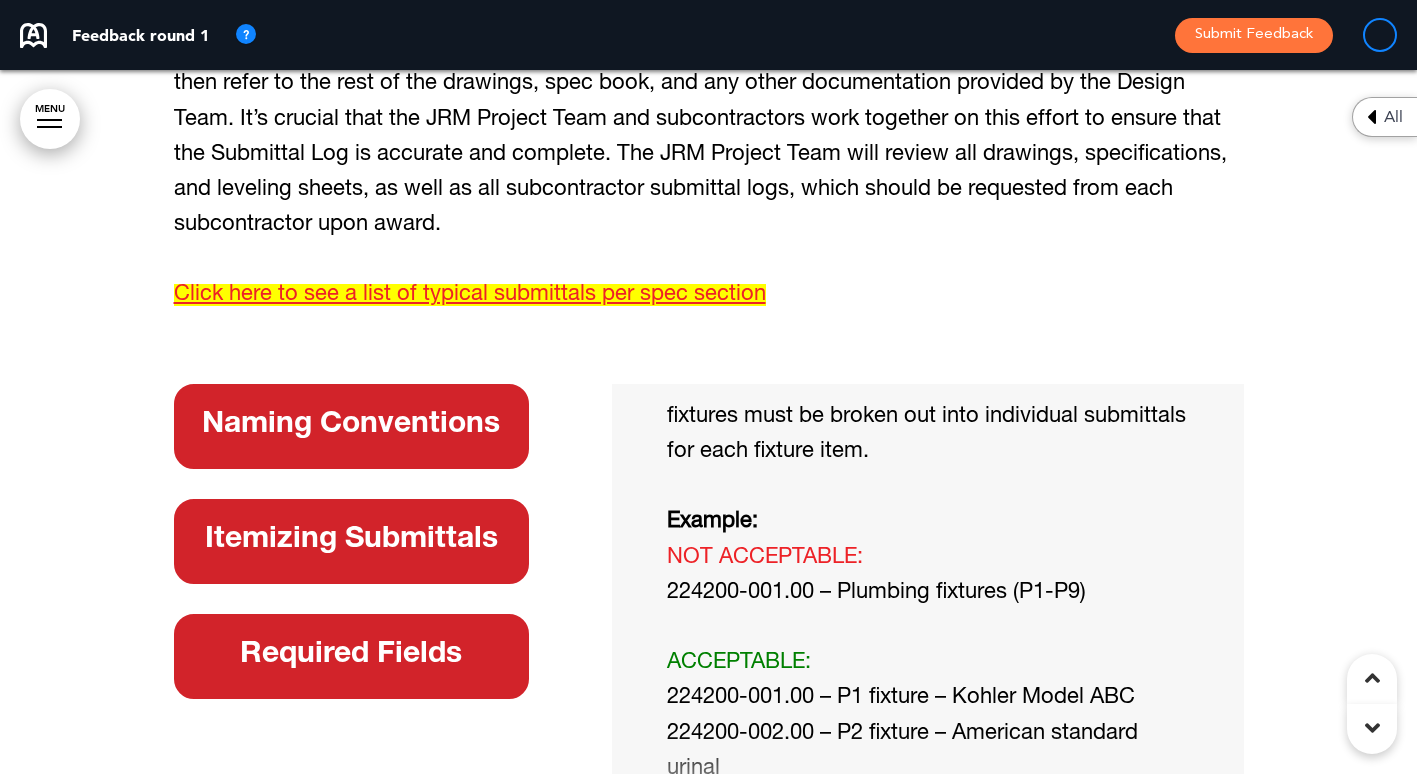 scroll, scrollTop: 318, scrollLeft: 0, axis: vertical 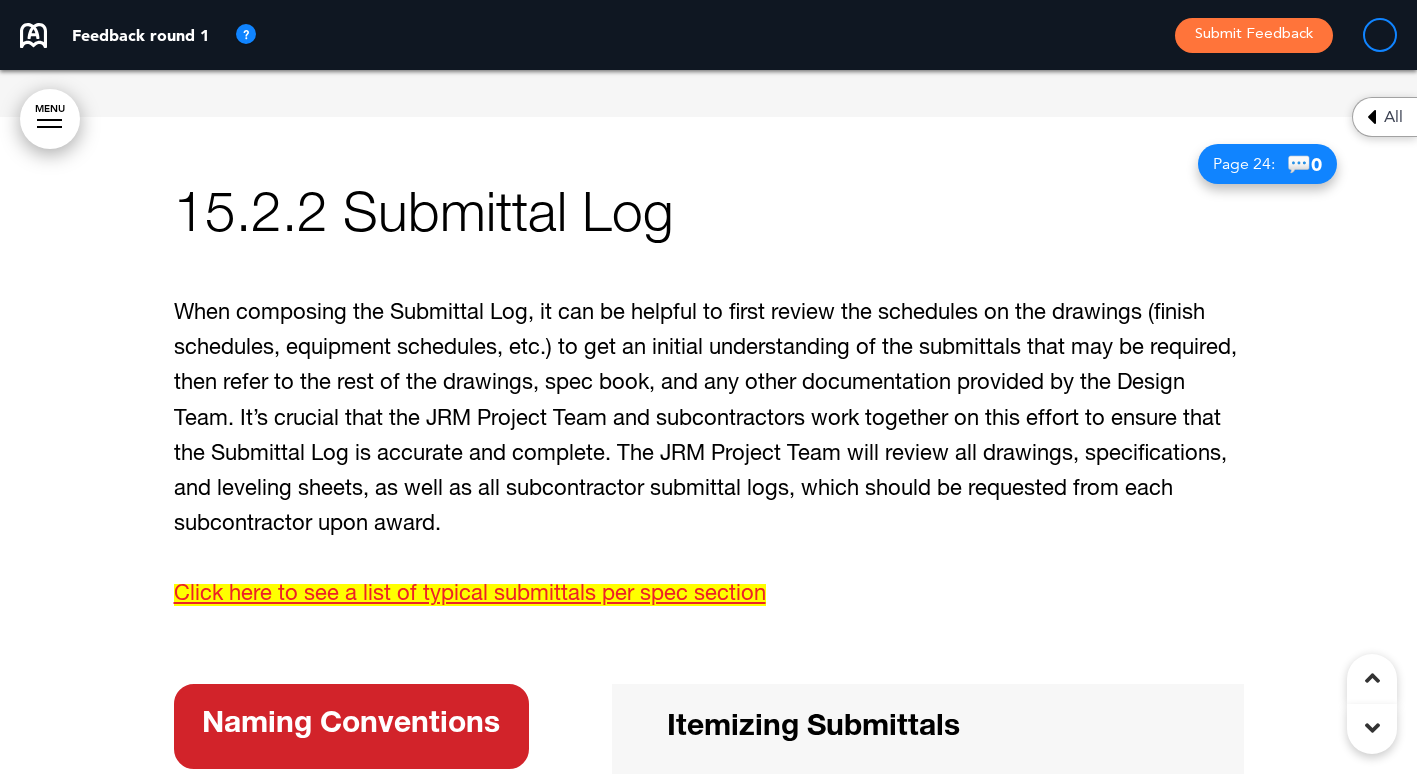 click at bounding box center [708, 1097] 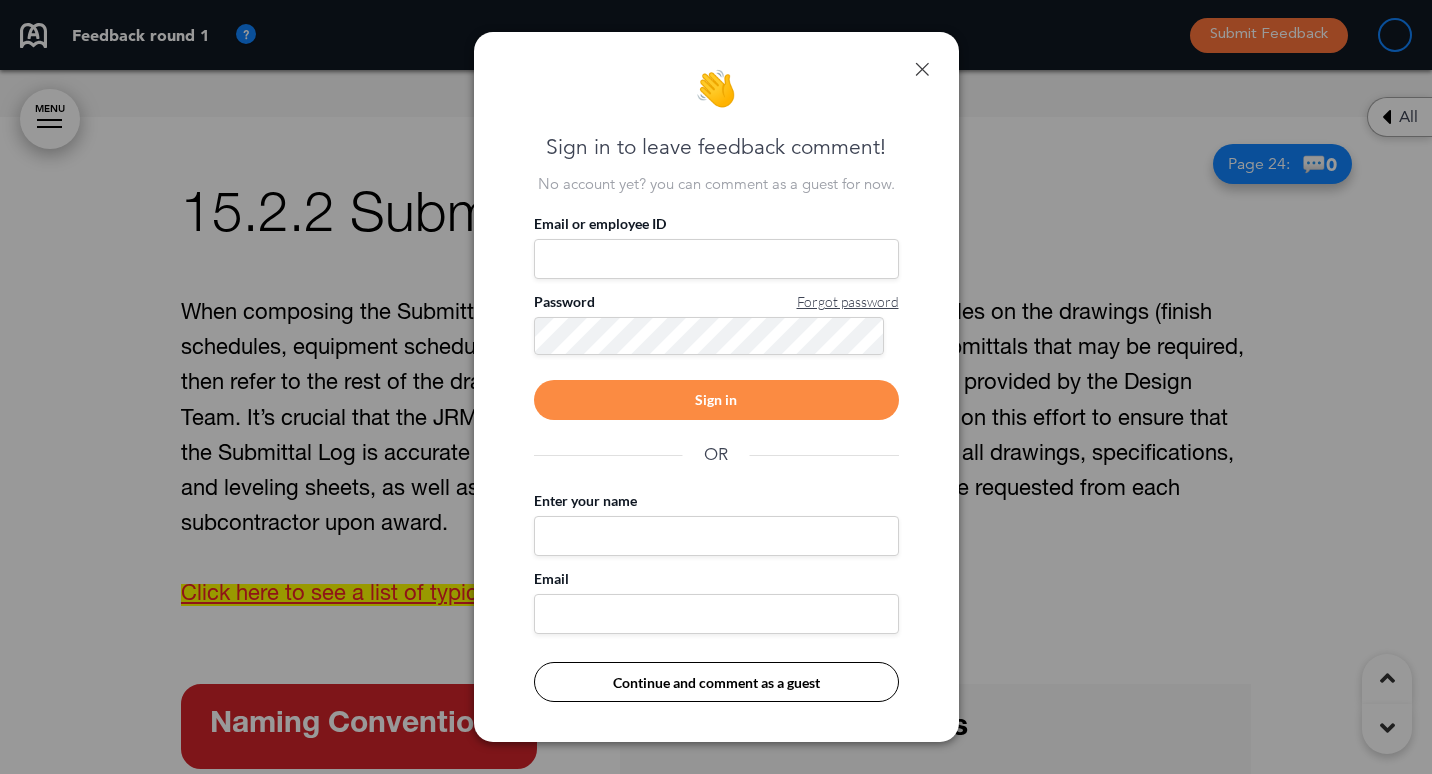 click on "Enter your name" at bounding box center (716, 536) 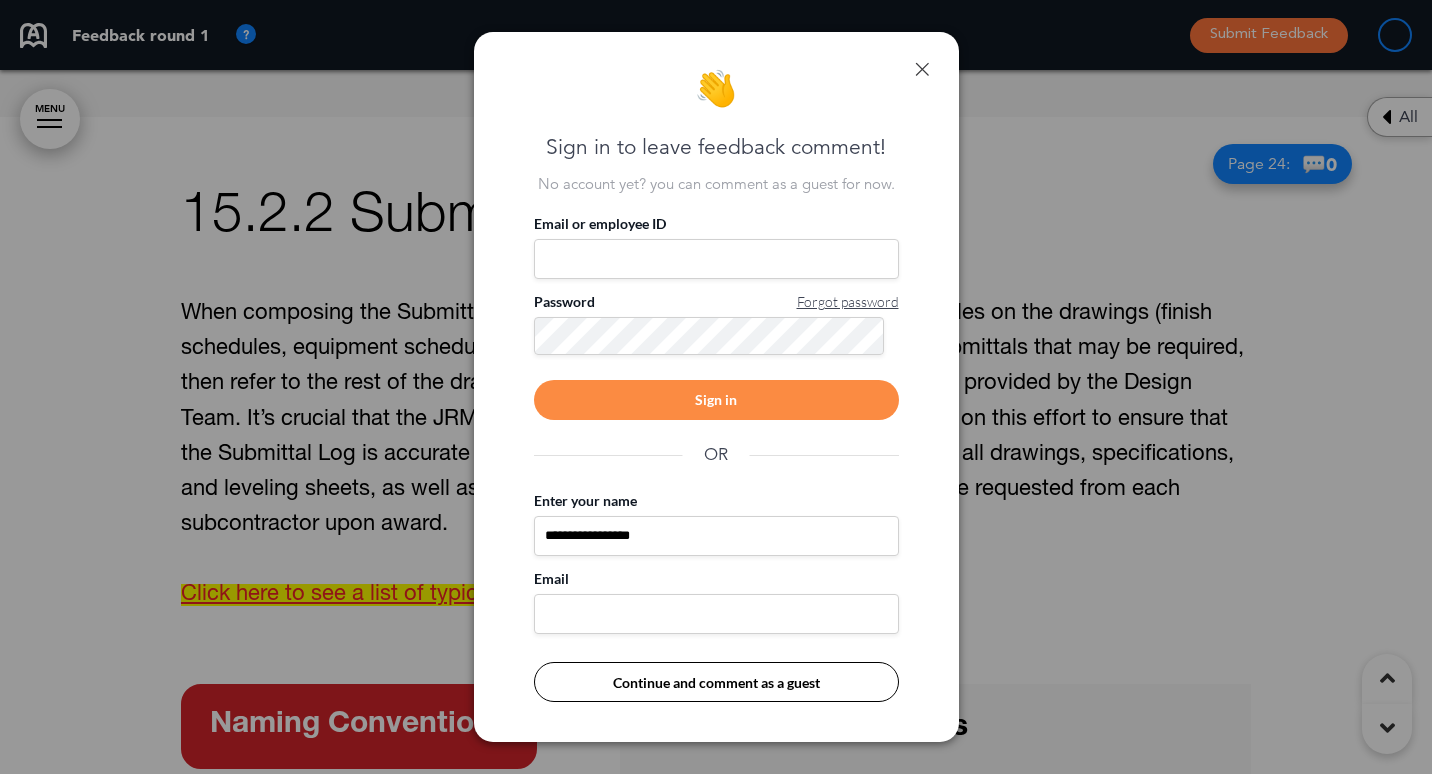 type on "**********" 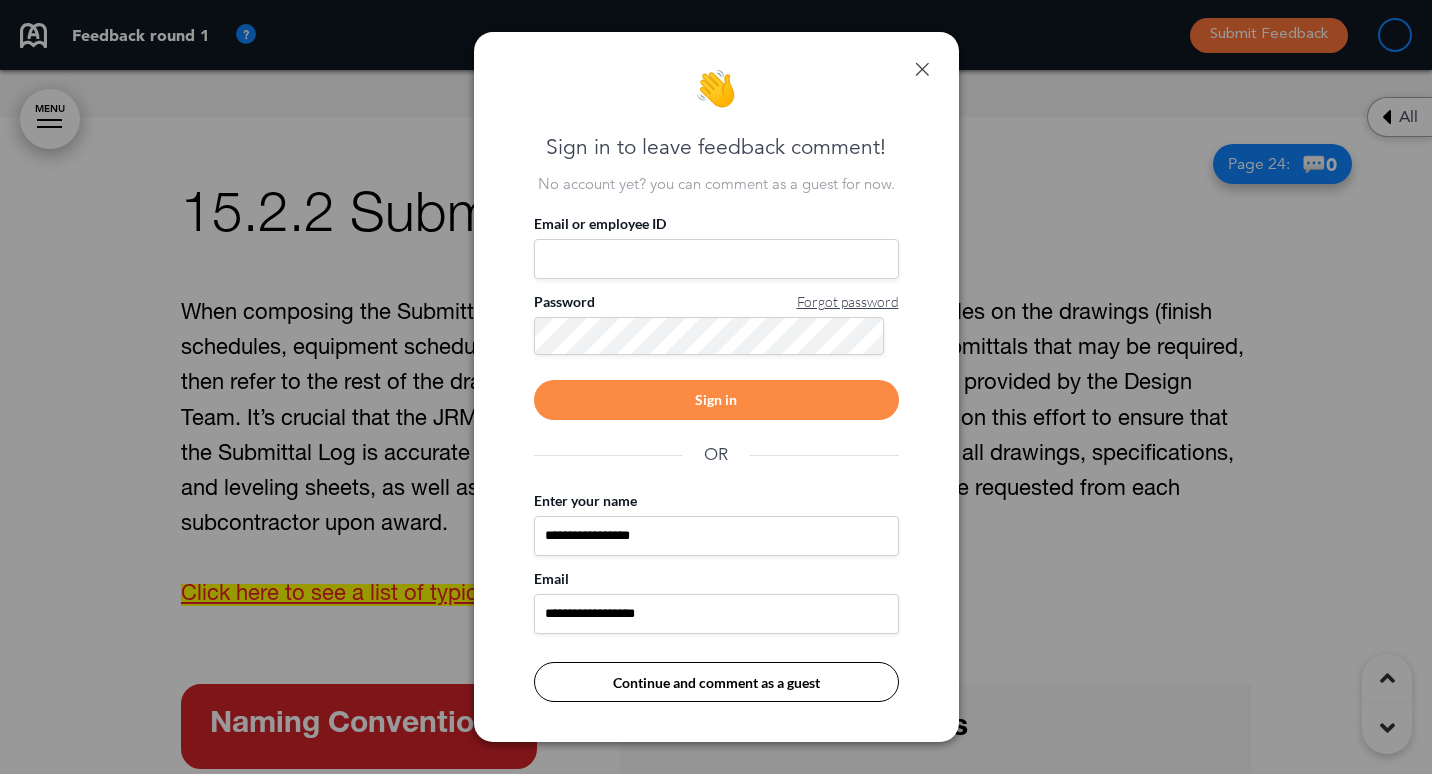 type on "**********" 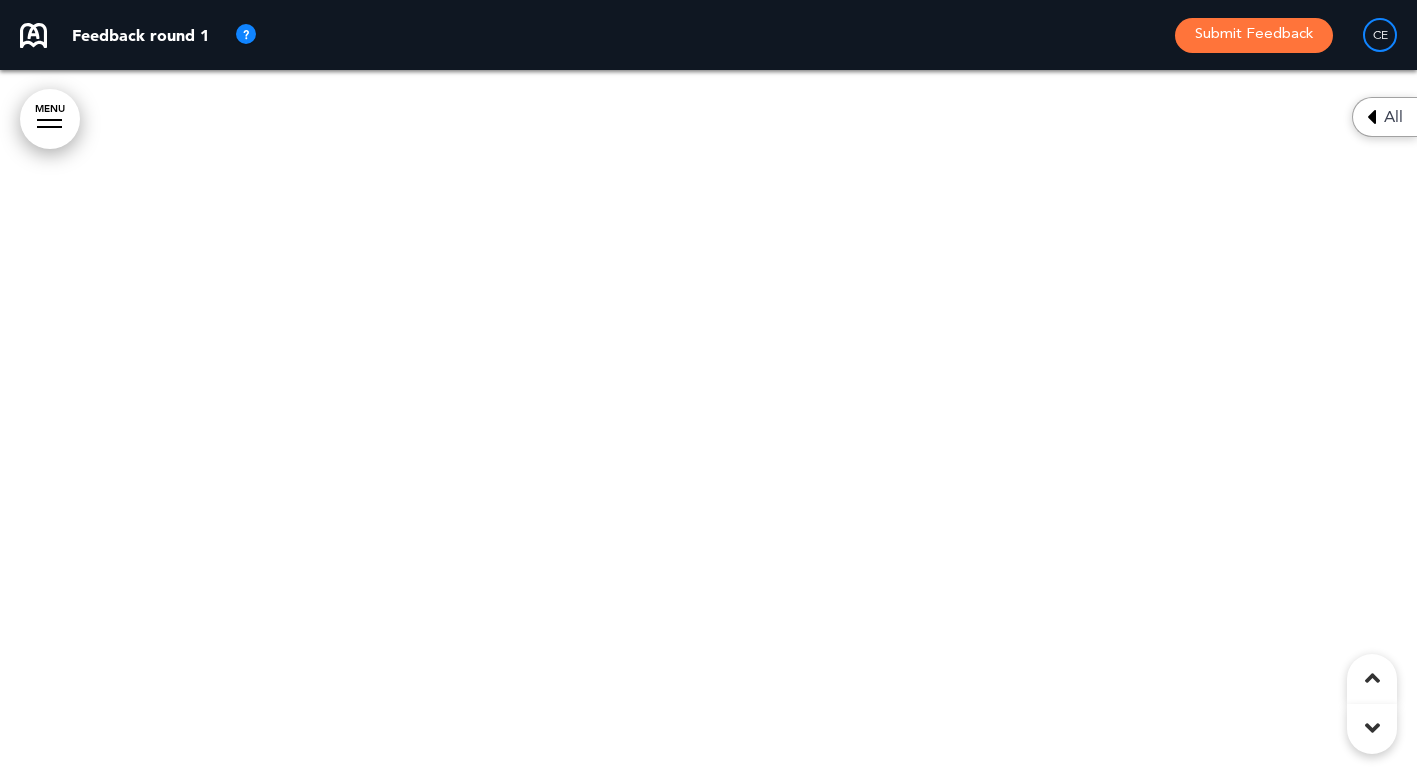 scroll, scrollTop: 19500, scrollLeft: 0, axis: vertical 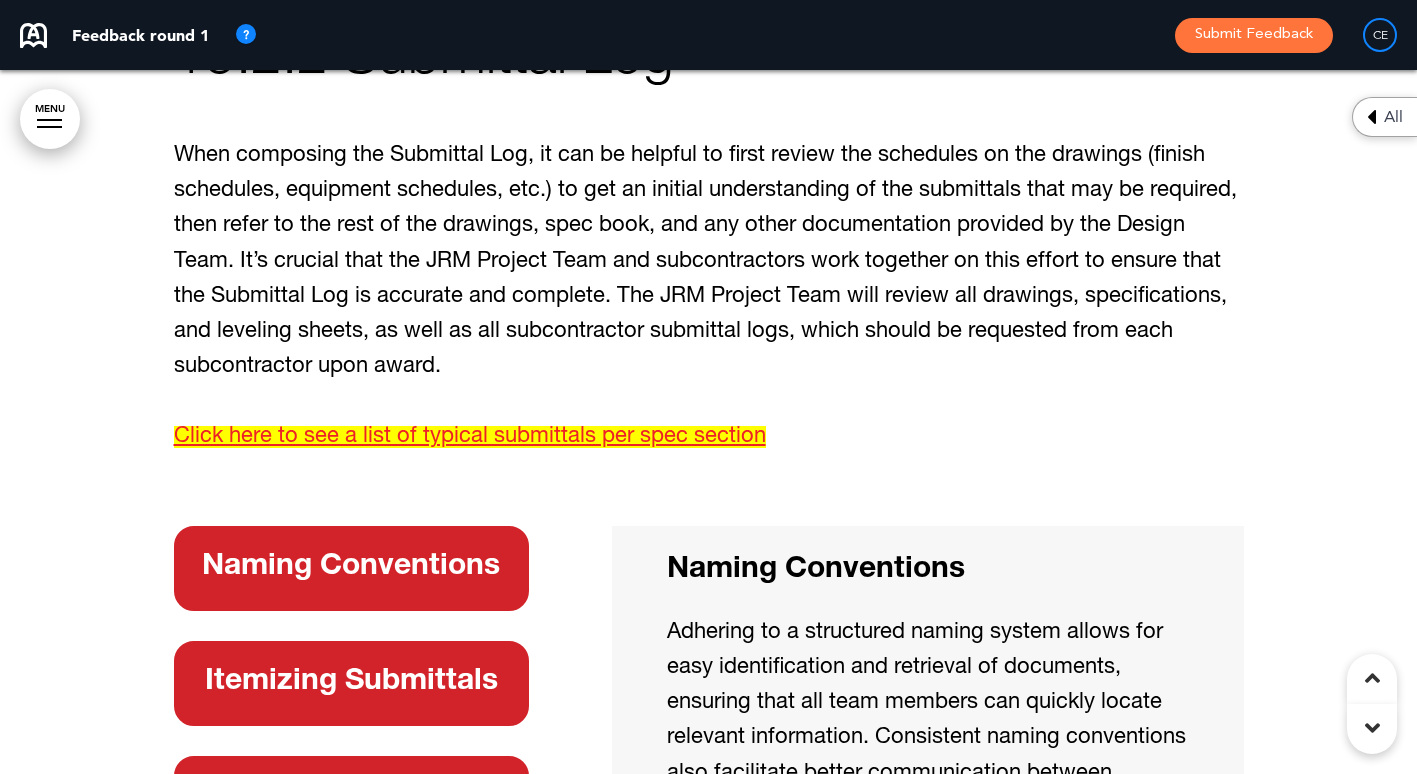 click on "Itemizing Submittals" at bounding box center (352, 683) 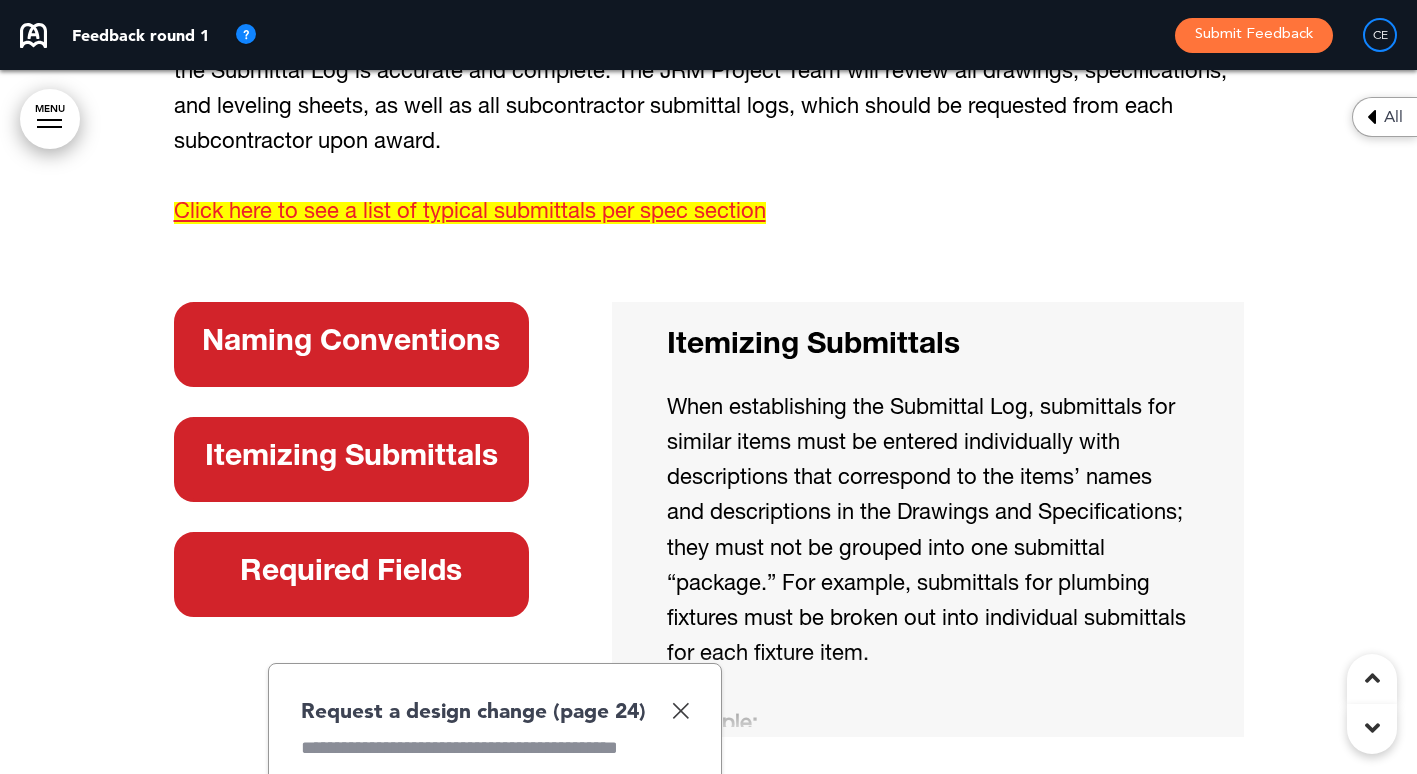 click at bounding box center (680, 710) 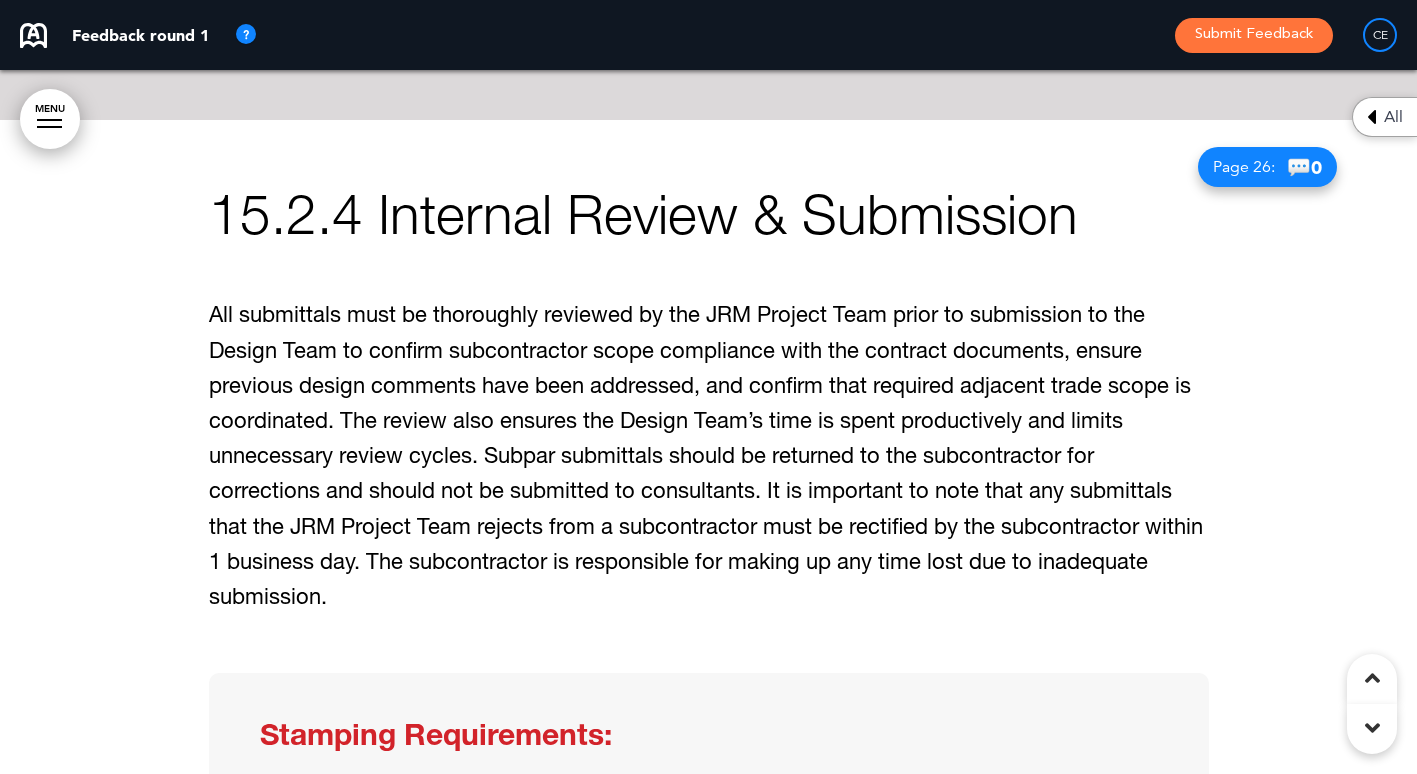 scroll, scrollTop: 22982, scrollLeft: 0, axis: vertical 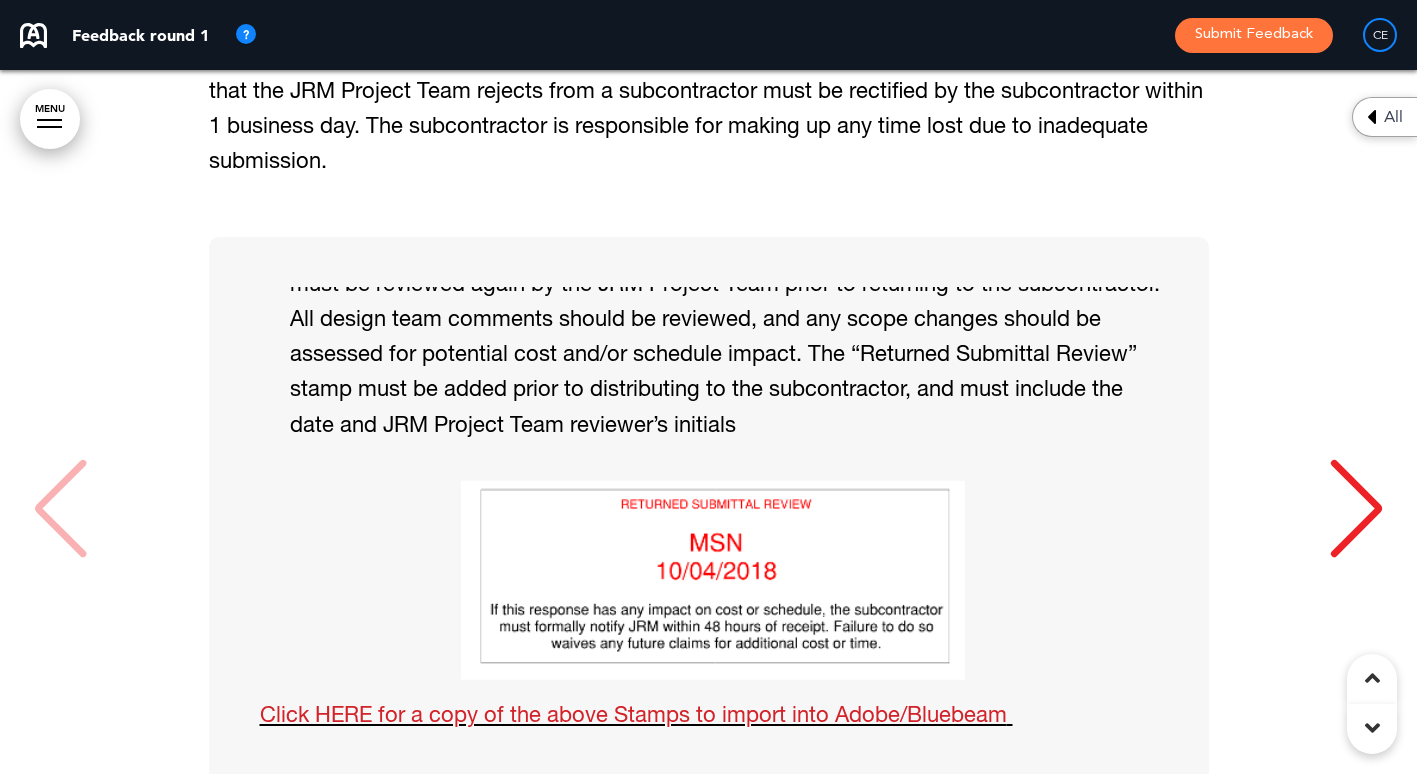click at bounding box center [719, 841] 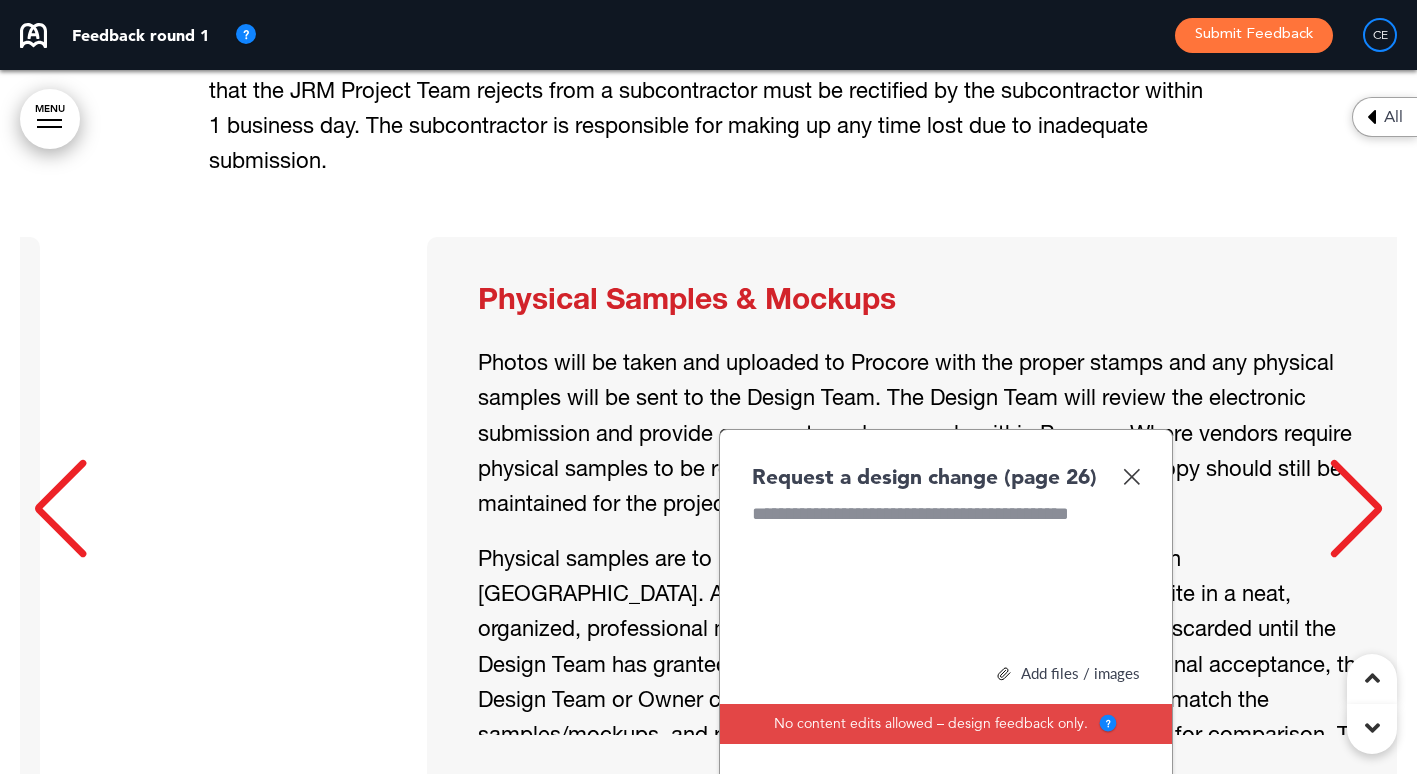 scroll, scrollTop: 0, scrollLeft: 1387, axis: horizontal 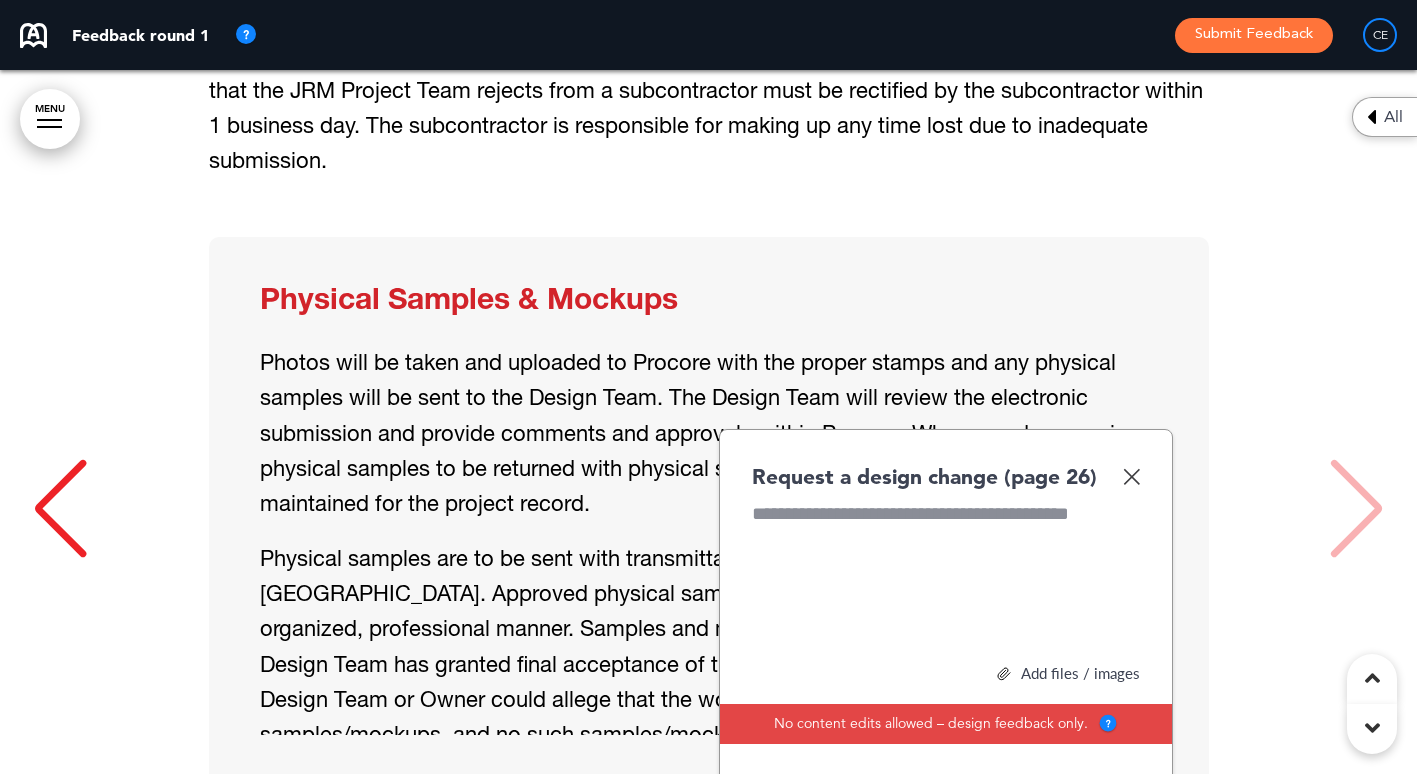click on "Physical Samples & Mockups
Photos will be taken and uploaded to Procore with the proper stamps and any physical samples will be sent to the Design Team. The Design Team will review the electronic submission and provide comments and approvals within Procore. Where vendors require physical samples to be returned with physical stamps, an electronic copy should still be maintained for the project record." at bounding box center (708, 511) 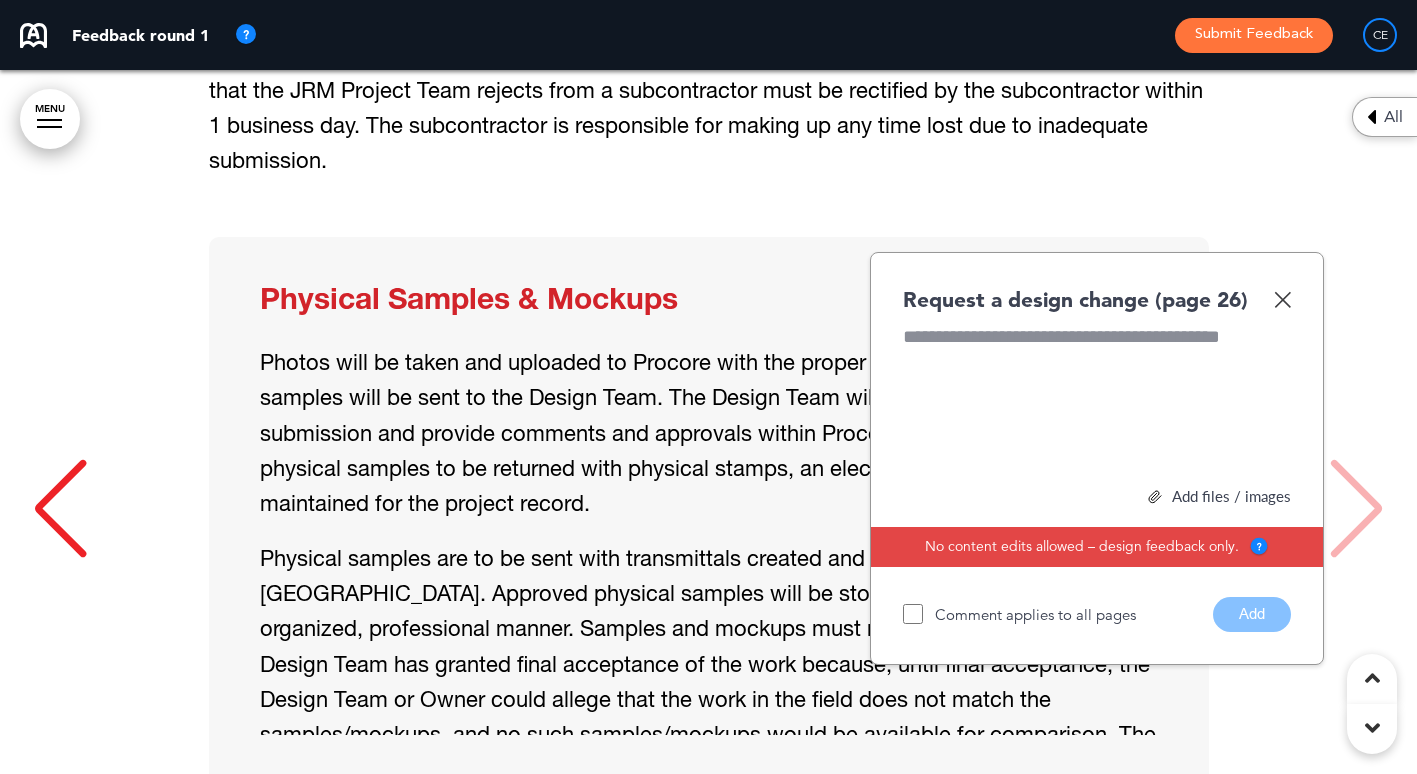 click at bounding box center (60, 509) 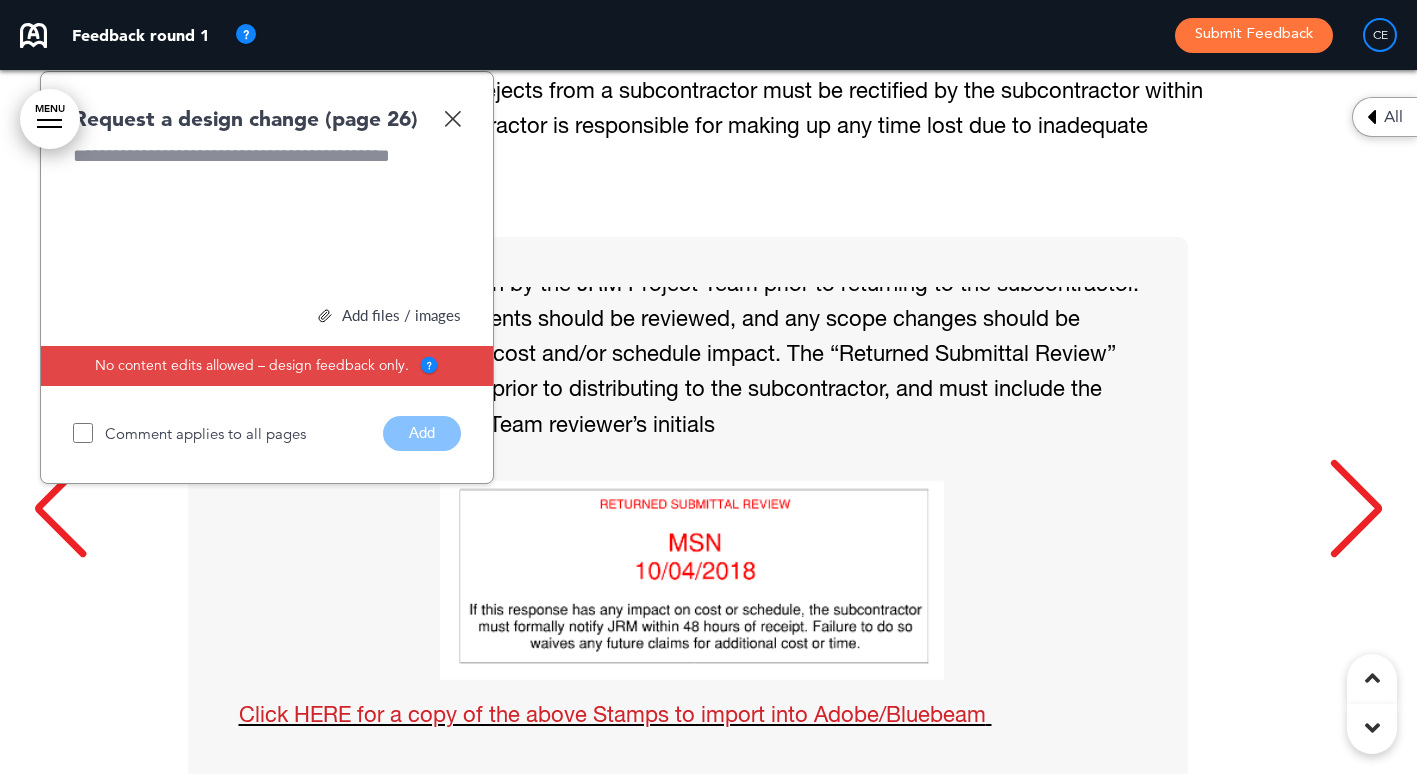 scroll, scrollTop: 0, scrollLeft: 0, axis: both 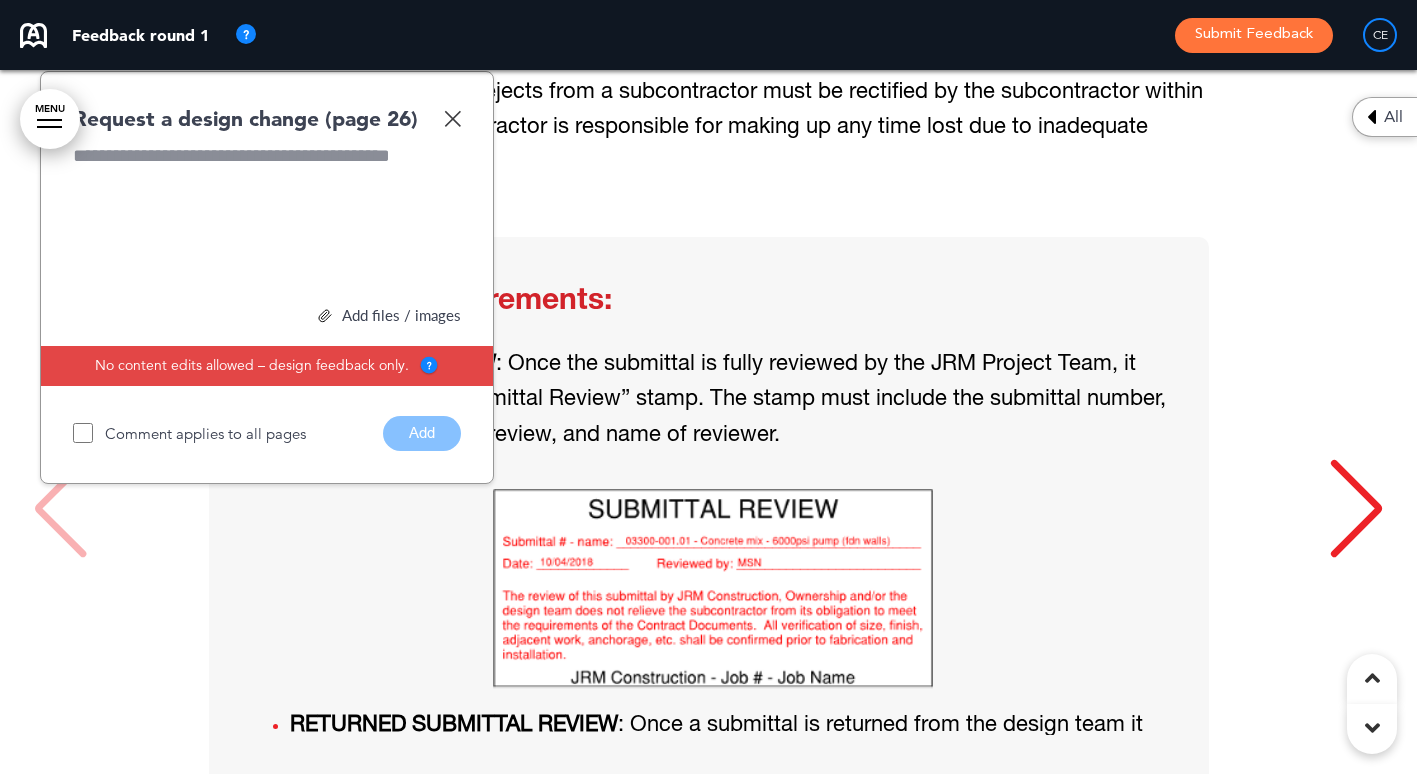 click on "Stamping Requirements:
SUBMITTAL REVIEW : Once the submittal is fully reviewed by the JRM Project Team, it must receive a “Submittal Review” stamp. The stamp must include the submittal number, description, date of review, and name of reviewer. RETURNED SUBMITTAL REVIEW : Once a submittal is returned from the design team it must be reviewed again by the JRM Project Team prior to returning to the subcontractor. All design team comments should be reviewed, and any scope changes should be assessed for potential cost and/or schedule impact. The “Returned Submittal Review” stamp must be added prior to distributing to the subcontractor, and must include the date and JRM Project Team reviewer’s initials    Click HERE for a copy of the above Stamps to import into Adobe/Bluebeam" at bounding box center (708, 511) 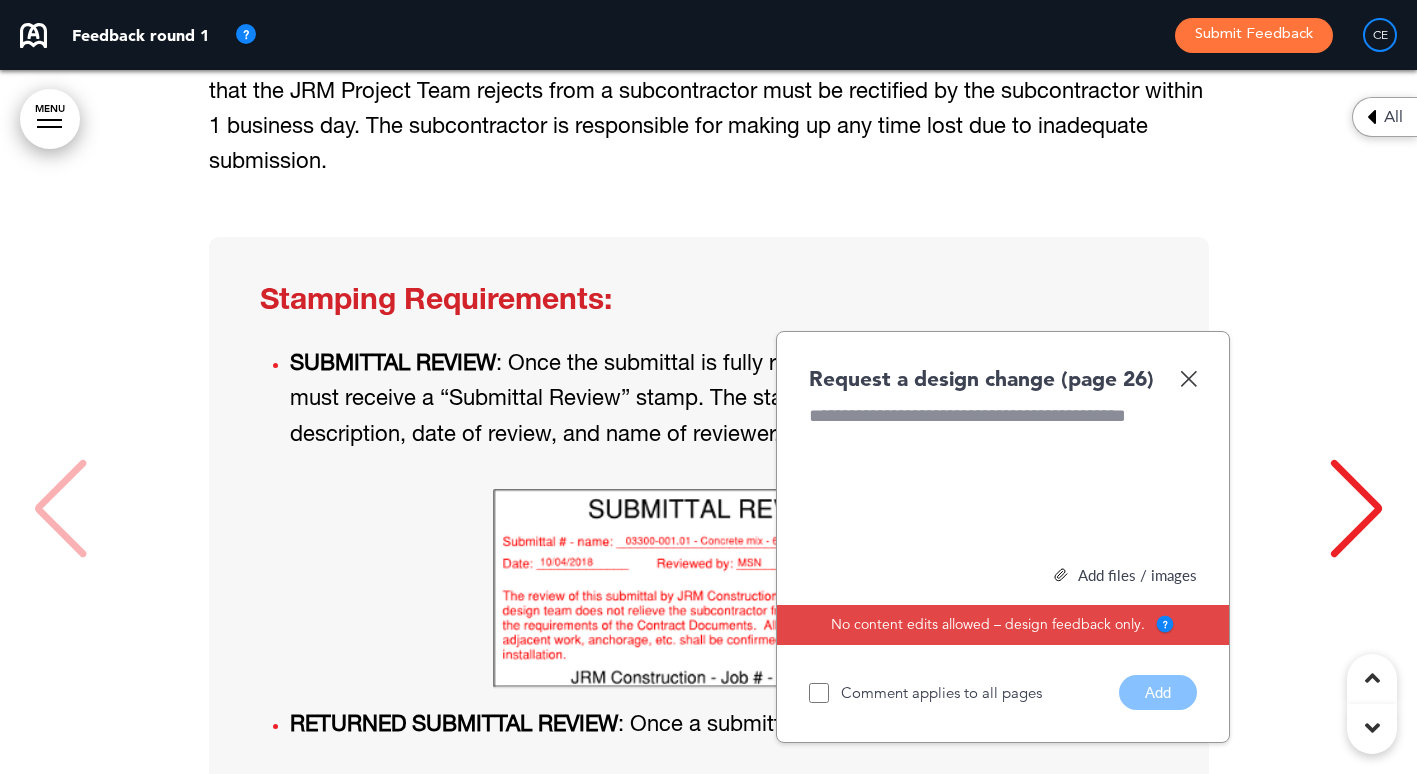 click at bounding box center [1188, 378] 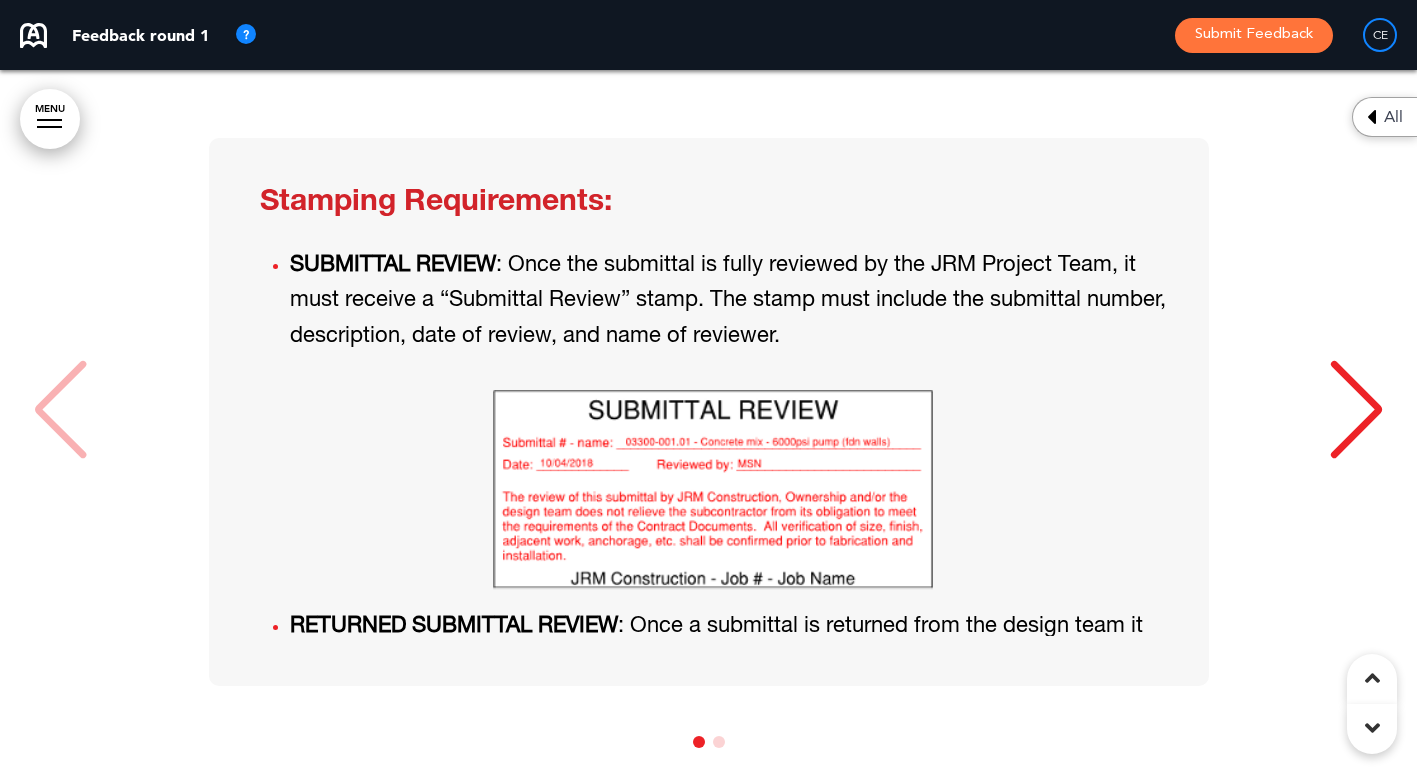 scroll, scrollTop: 23182, scrollLeft: 0, axis: vertical 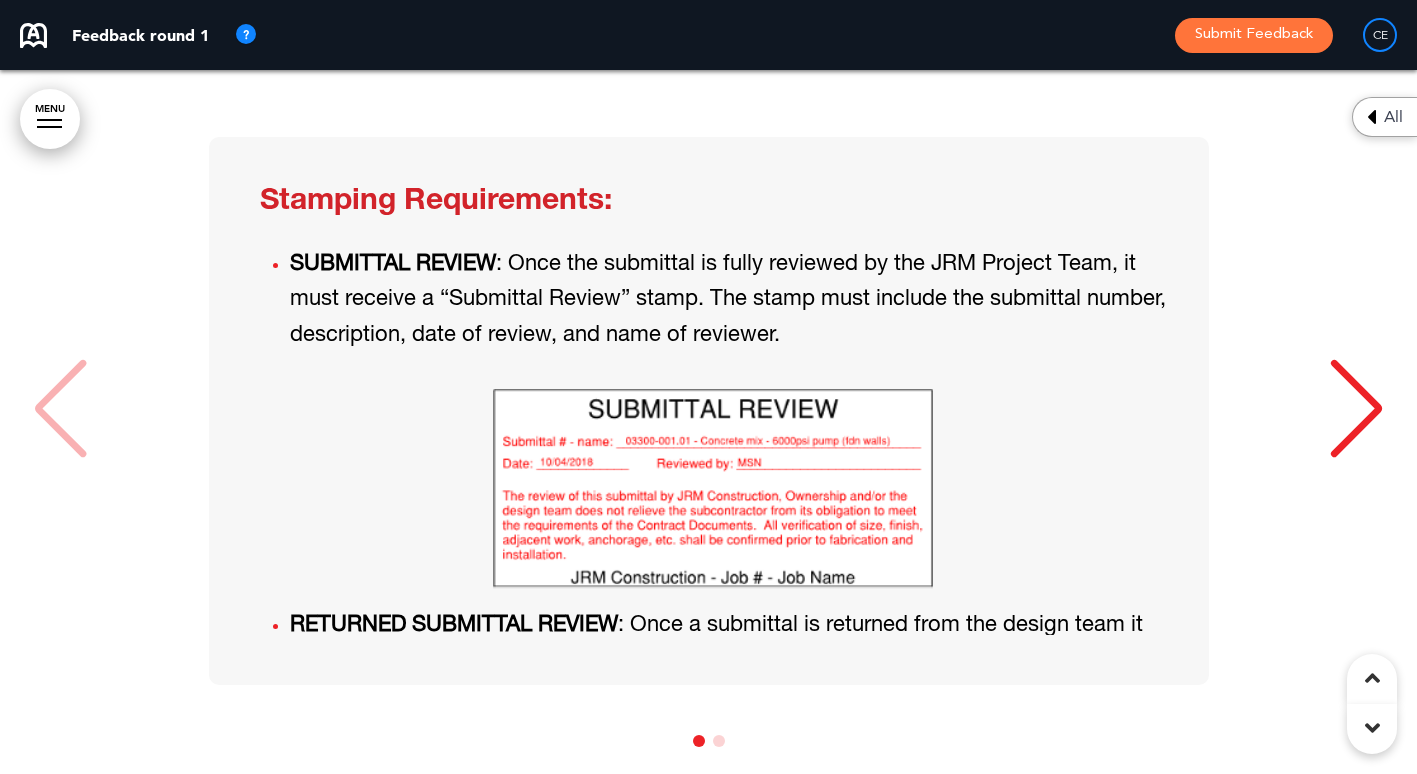 click at bounding box center (1356, 409) 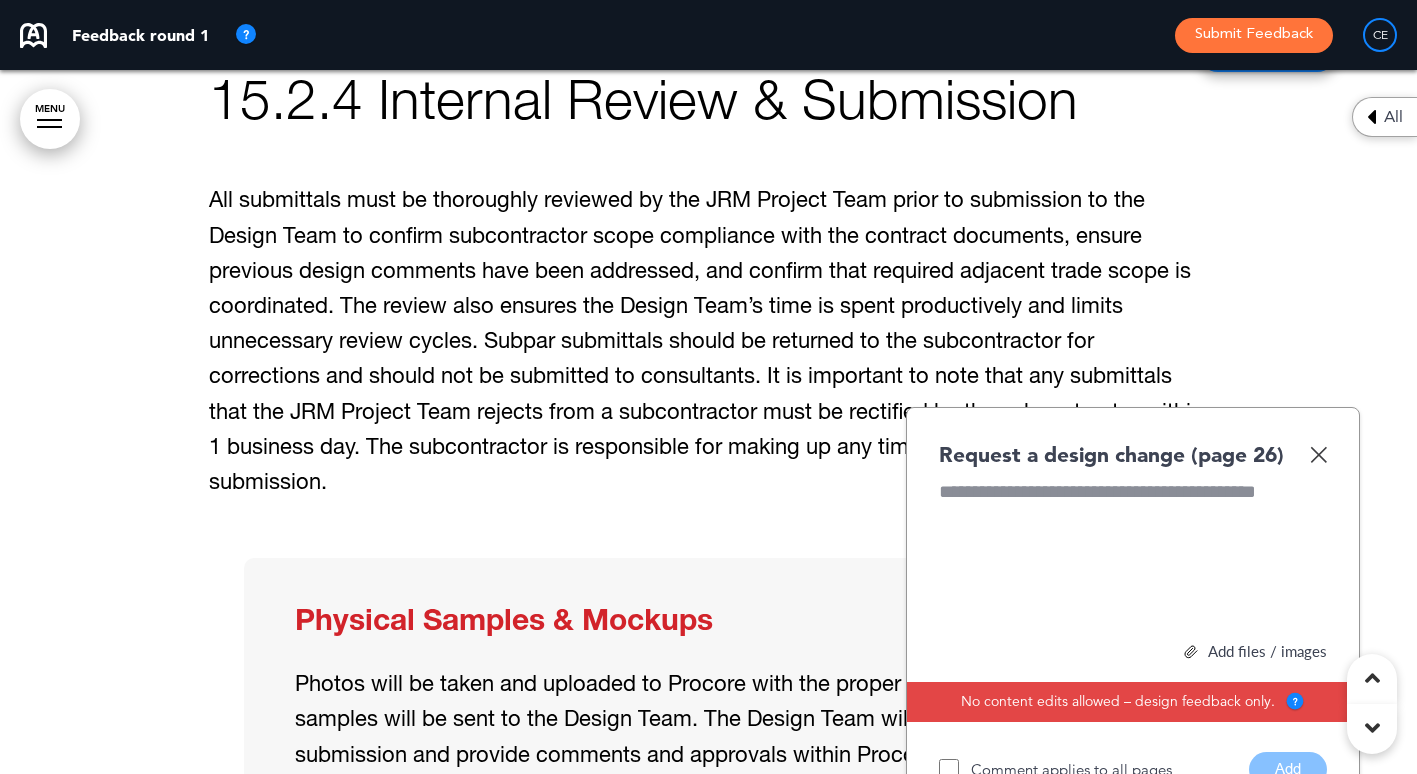 scroll, scrollTop: 0, scrollLeft: 1387, axis: horizontal 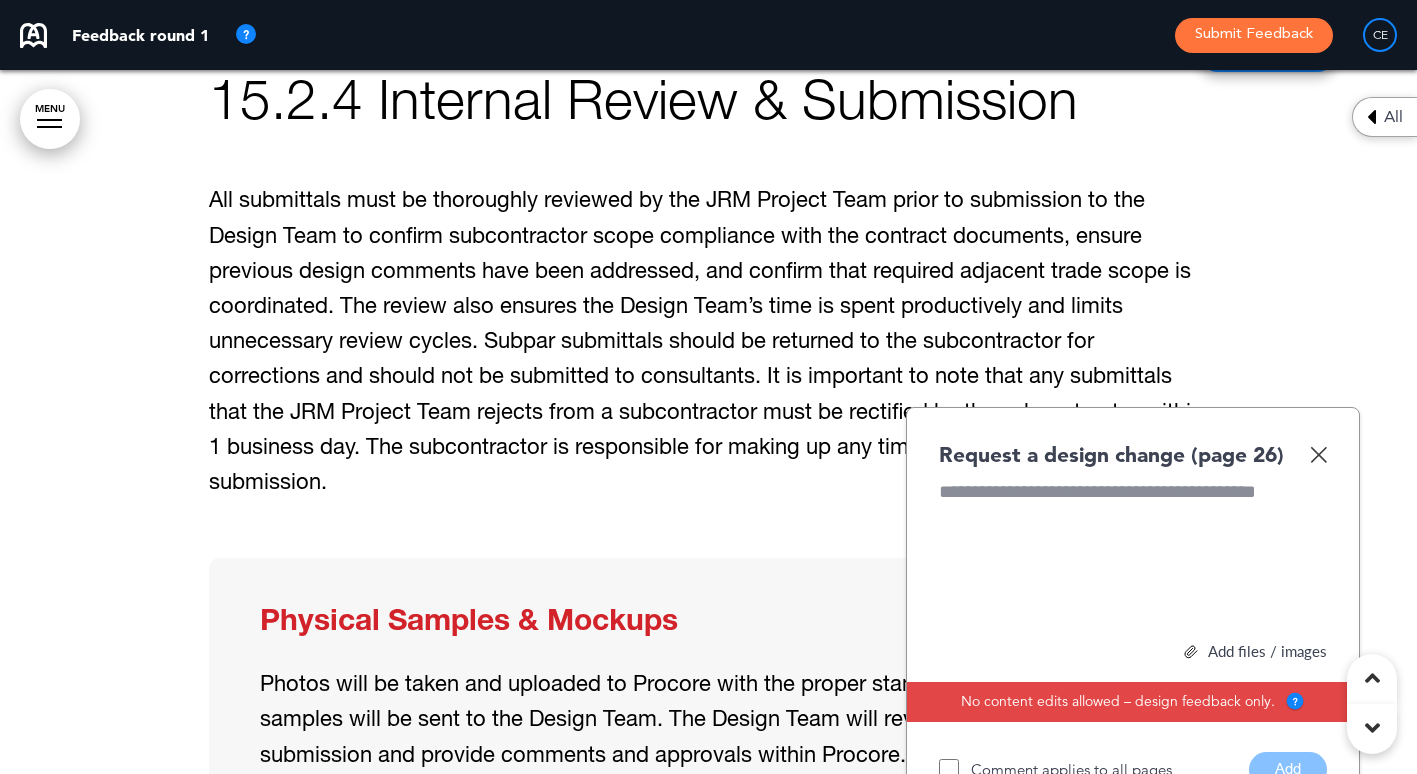 click at bounding box center (1318, 454) 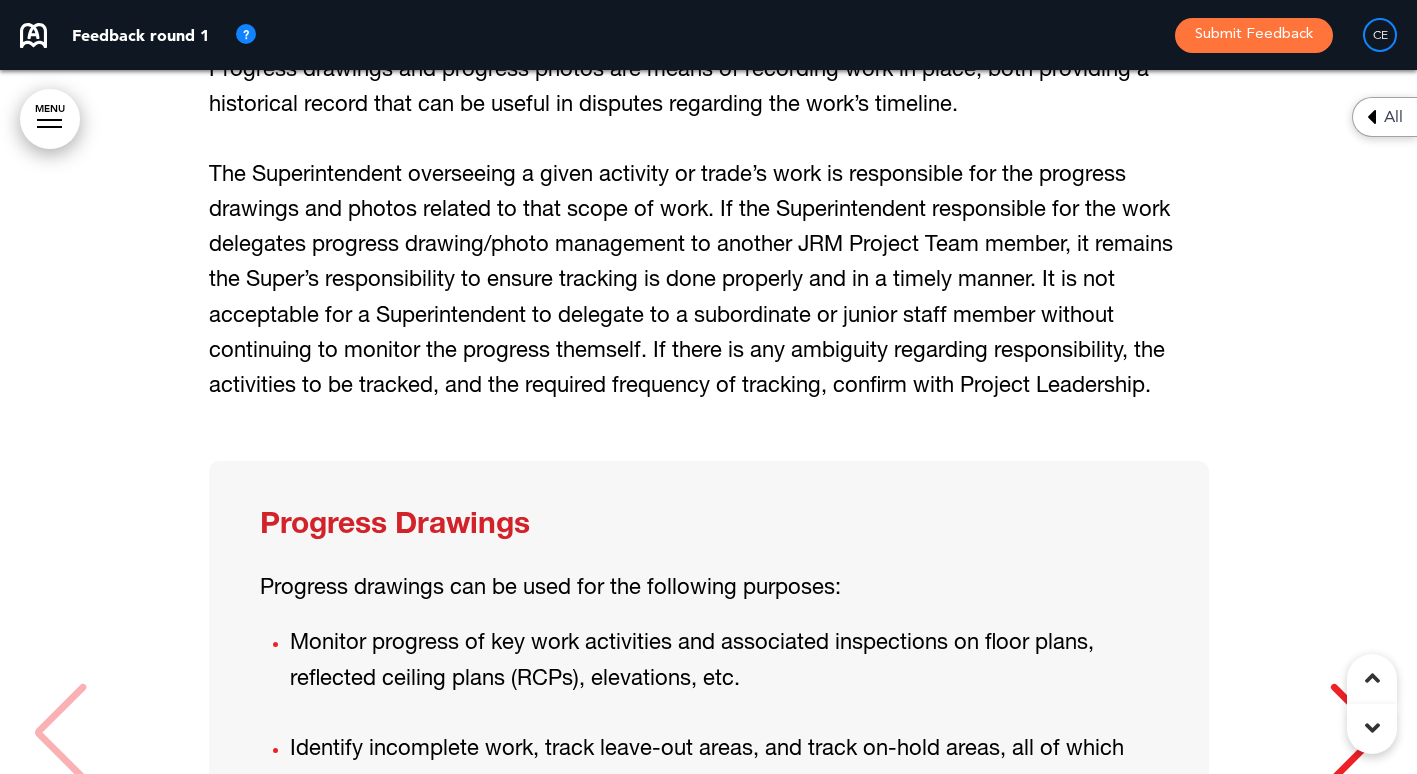 scroll, scrollTop: 41661, scrollLeft: 0, axis: vertical 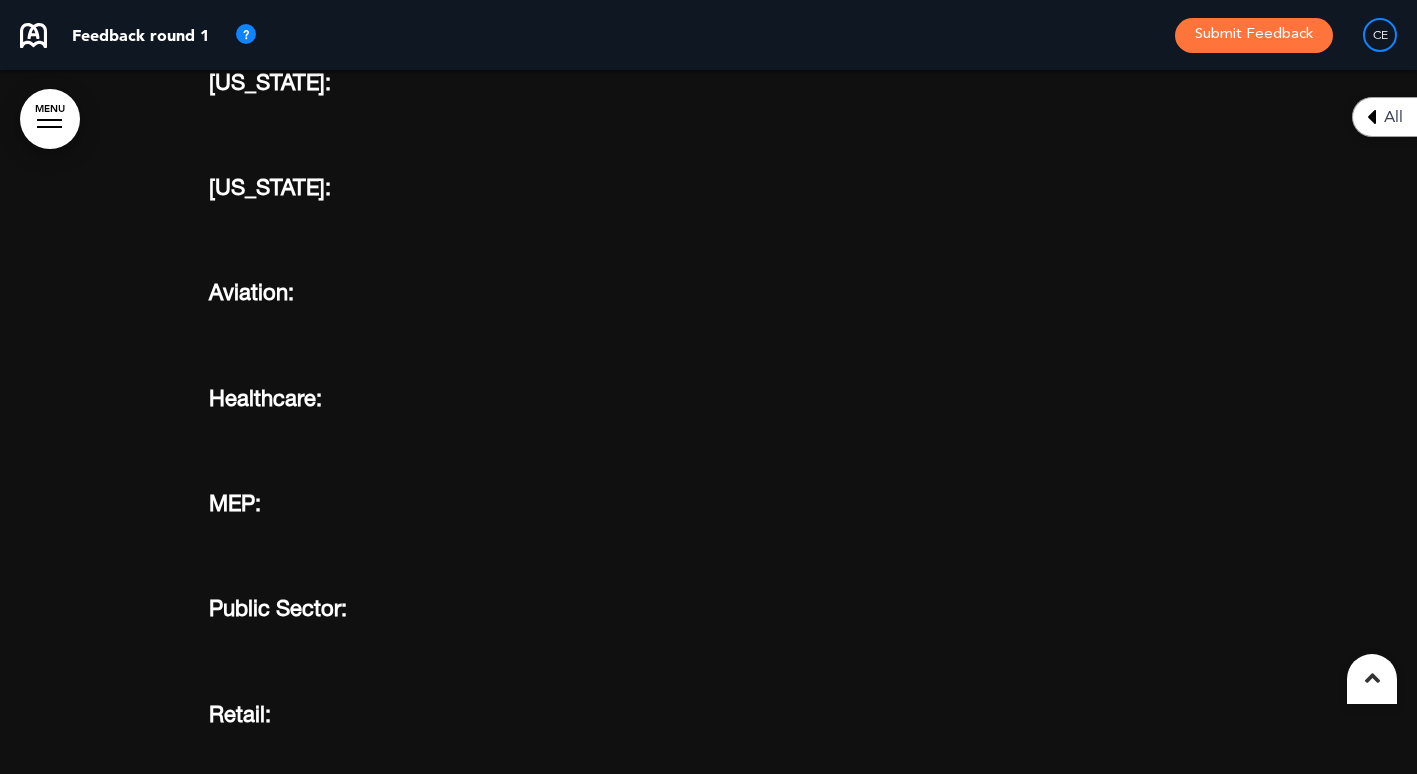 click on "MENU" at bounding box center [50, 119] 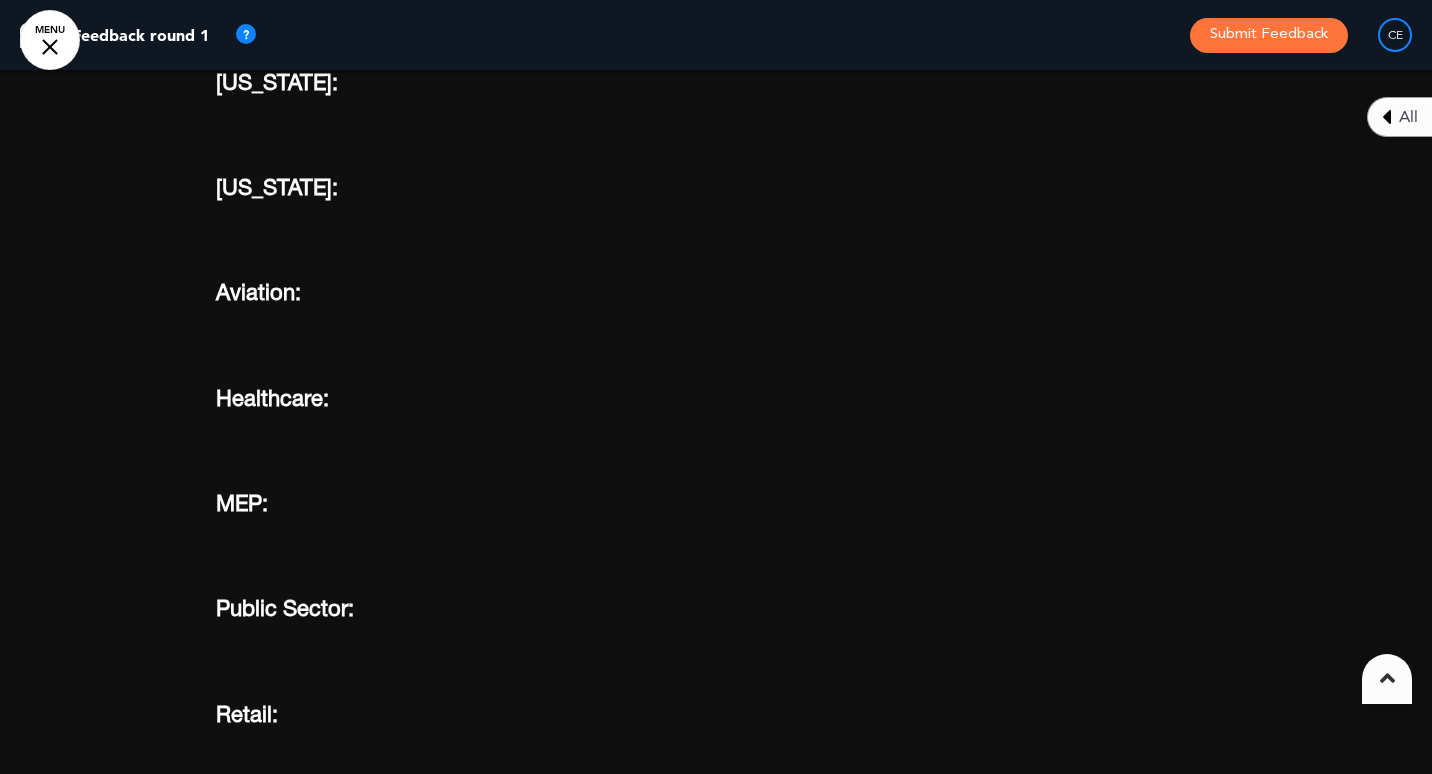 scroll, scrollTop: 0, scrollLeft: 1402, axis: horizontal 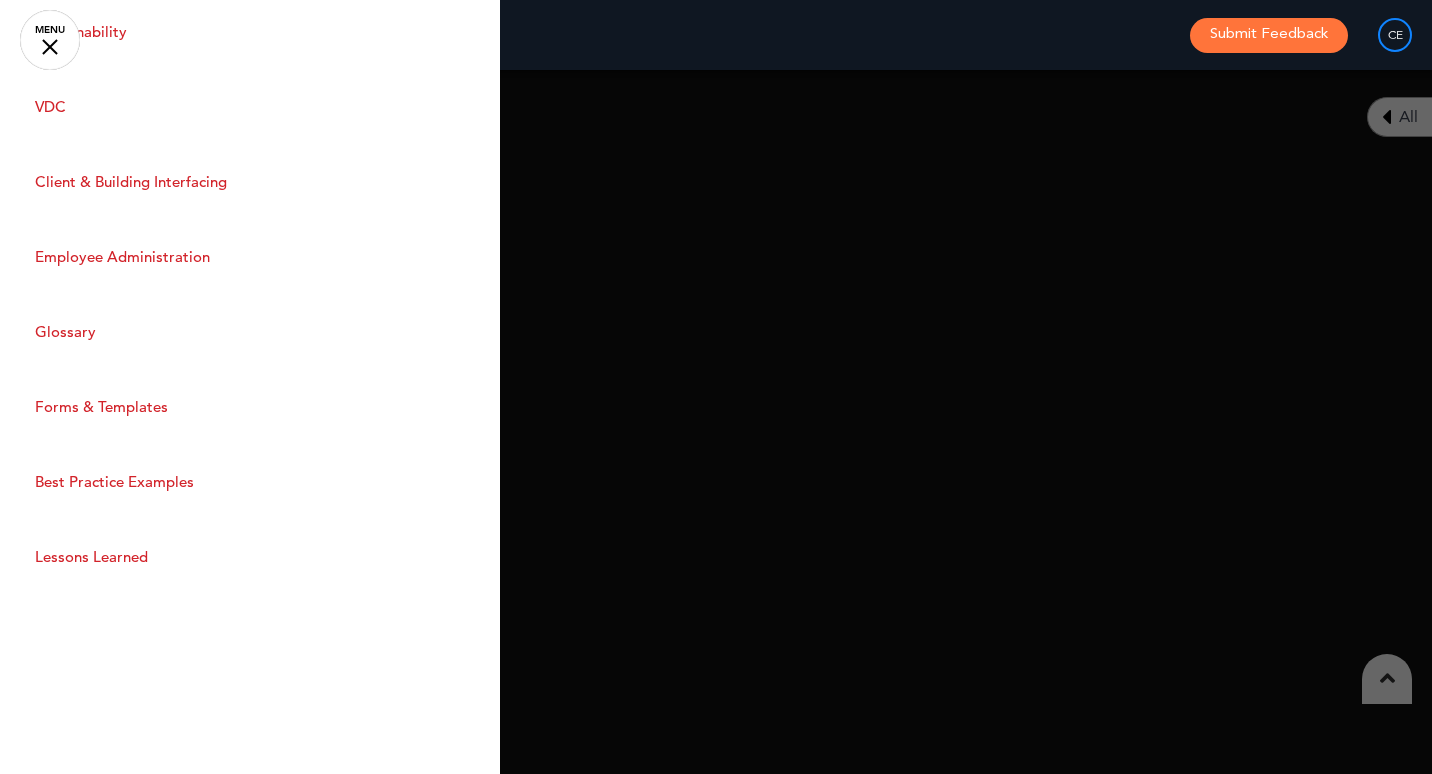 click on "MENU" at bounding box center [50, 40] 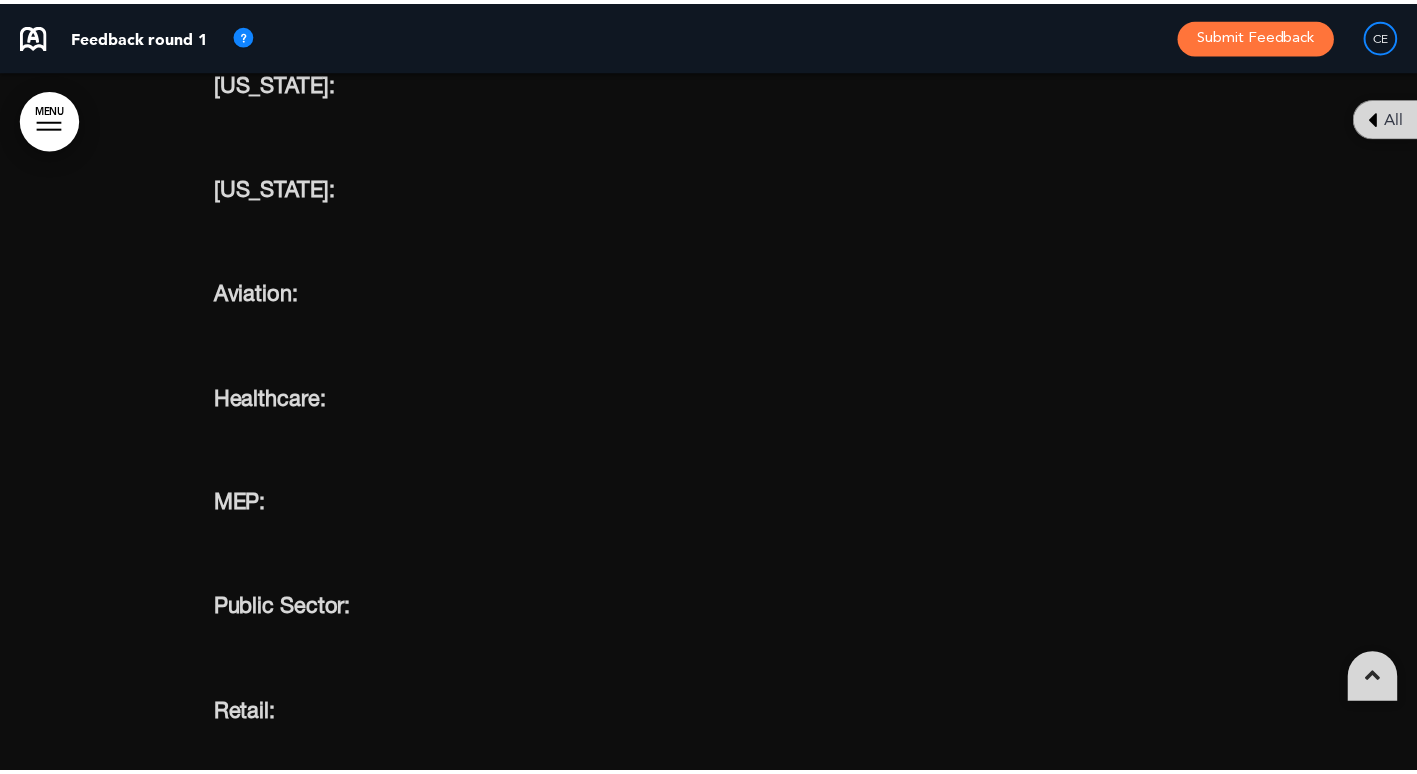 scroll, scrollTop: 0, scrollLeft: 1387, axis: horizontal 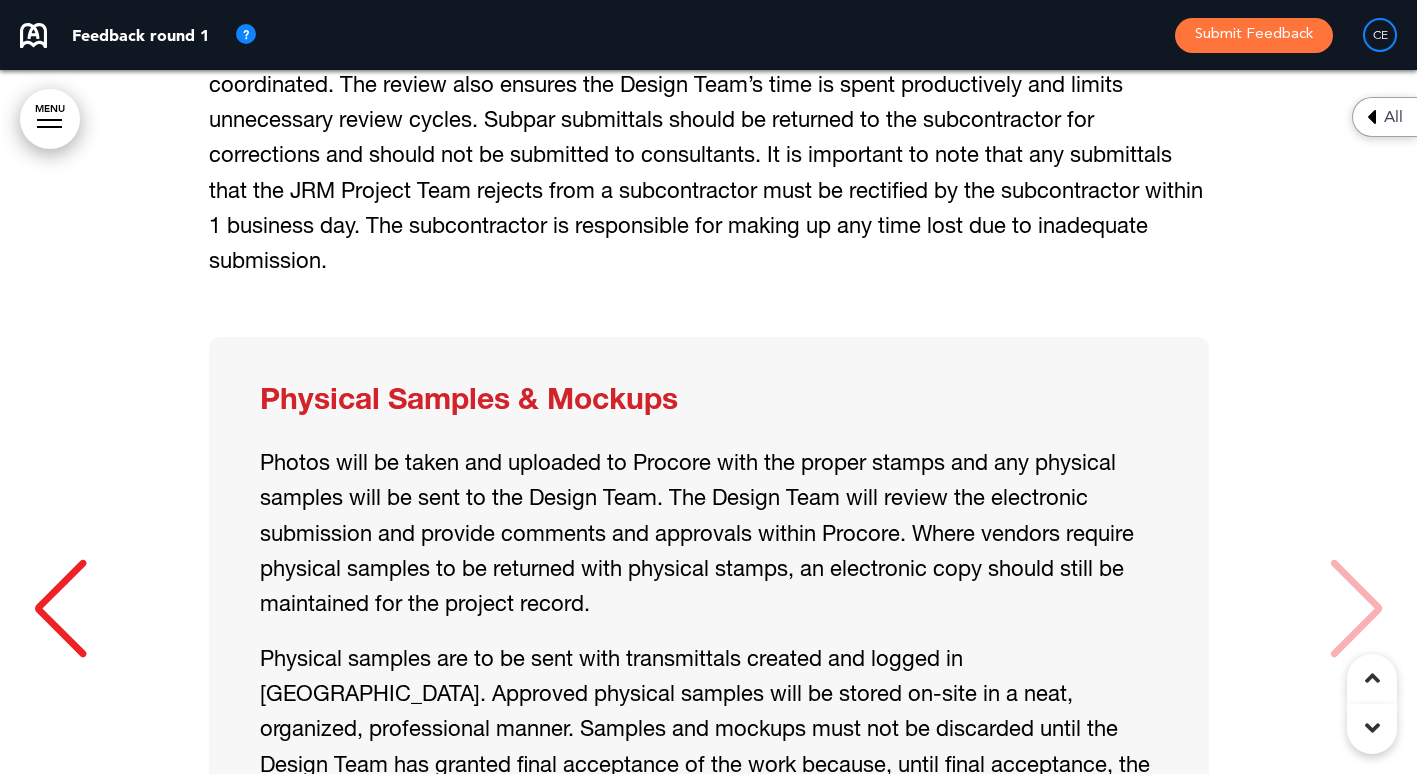 click on "Physical Samples & Mockups
Photos will be taken and uploaded to Procore with the proper stamps and any physical samples will be sent to the Design Team. The Design Team will review the electronic submission and provide comments and approvals within Procore. Where vendors require physical samples to be returned with physical stamps, an electronic copy should still be maintained for the project record." at bounding box center [708, 611] 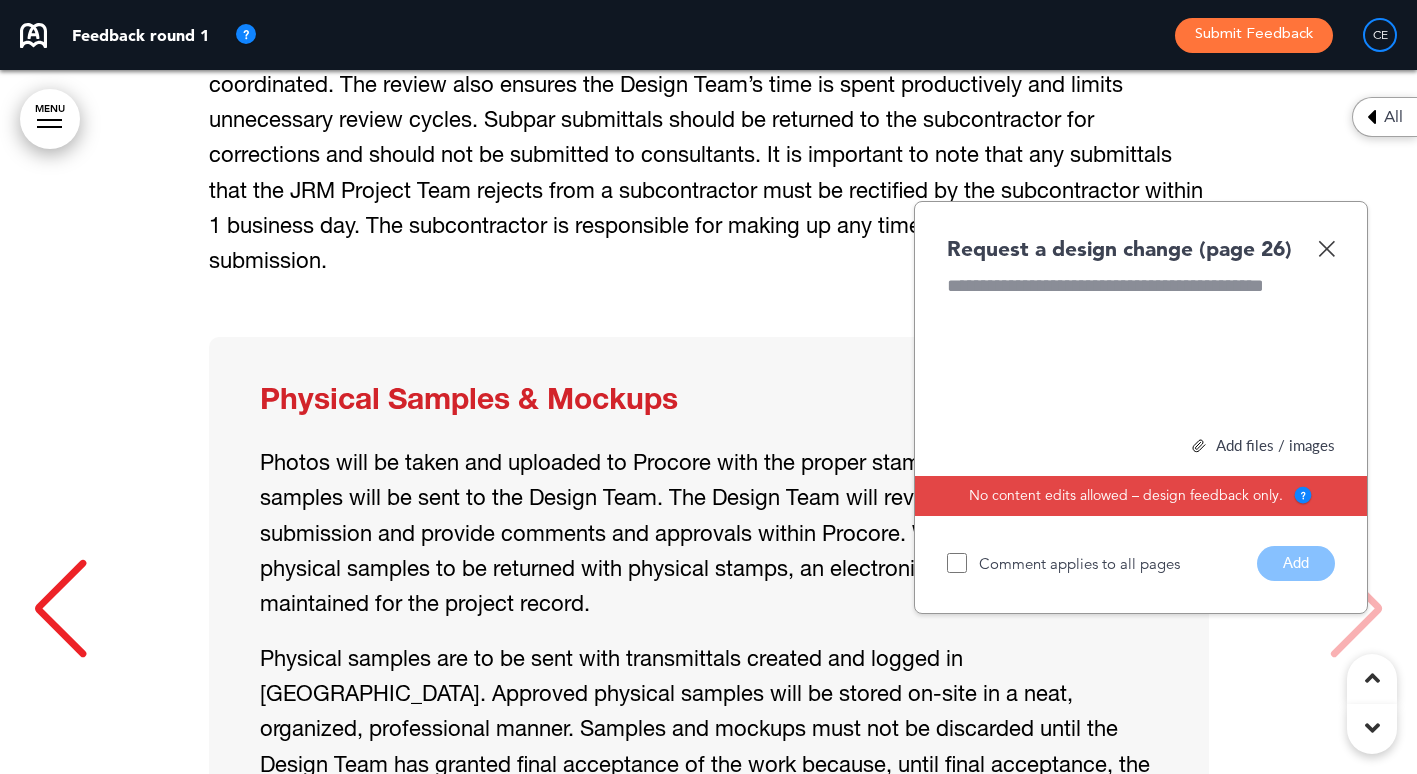 click on "Request a design change (page 26)" at bounding box center [1141, 248] 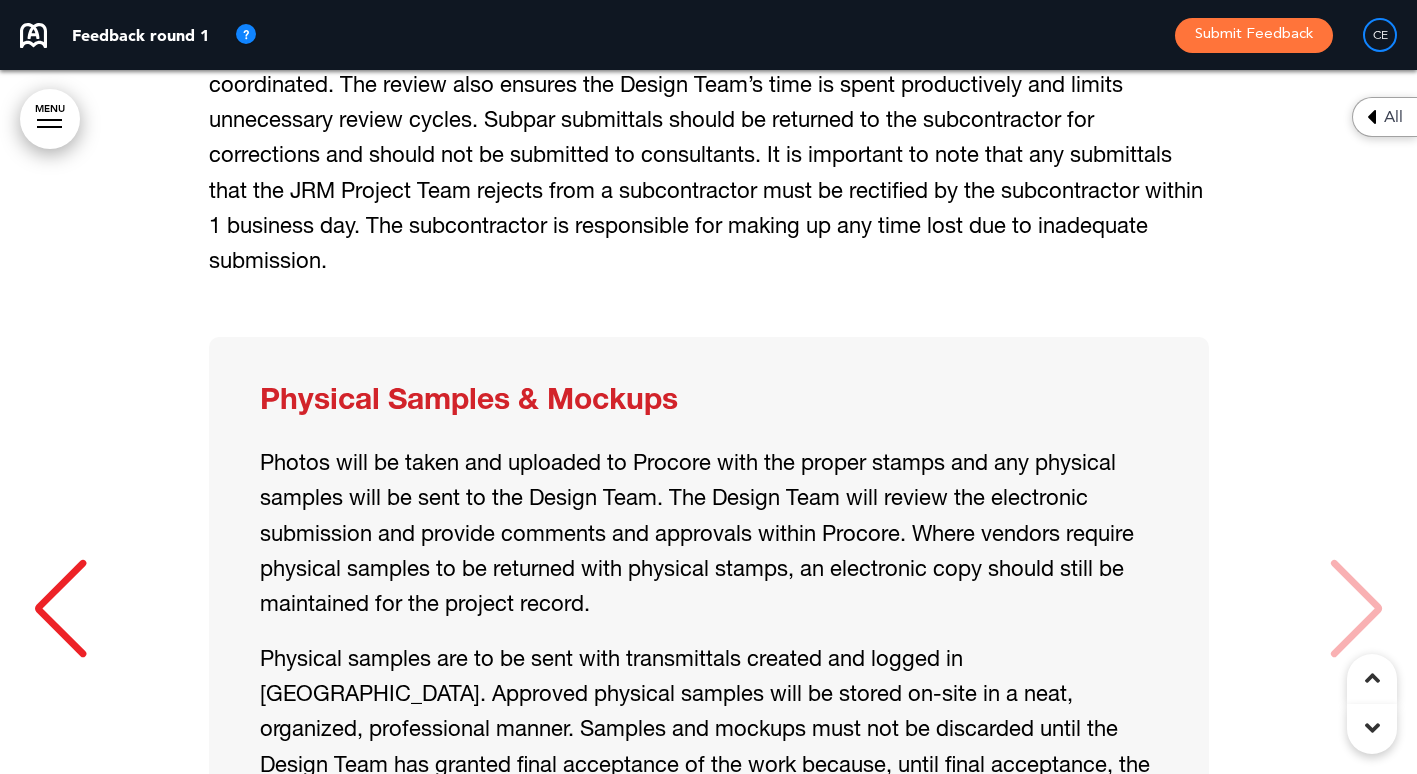 scroll, scrollTop: 100, scrollLeft: 0, axis: vertical 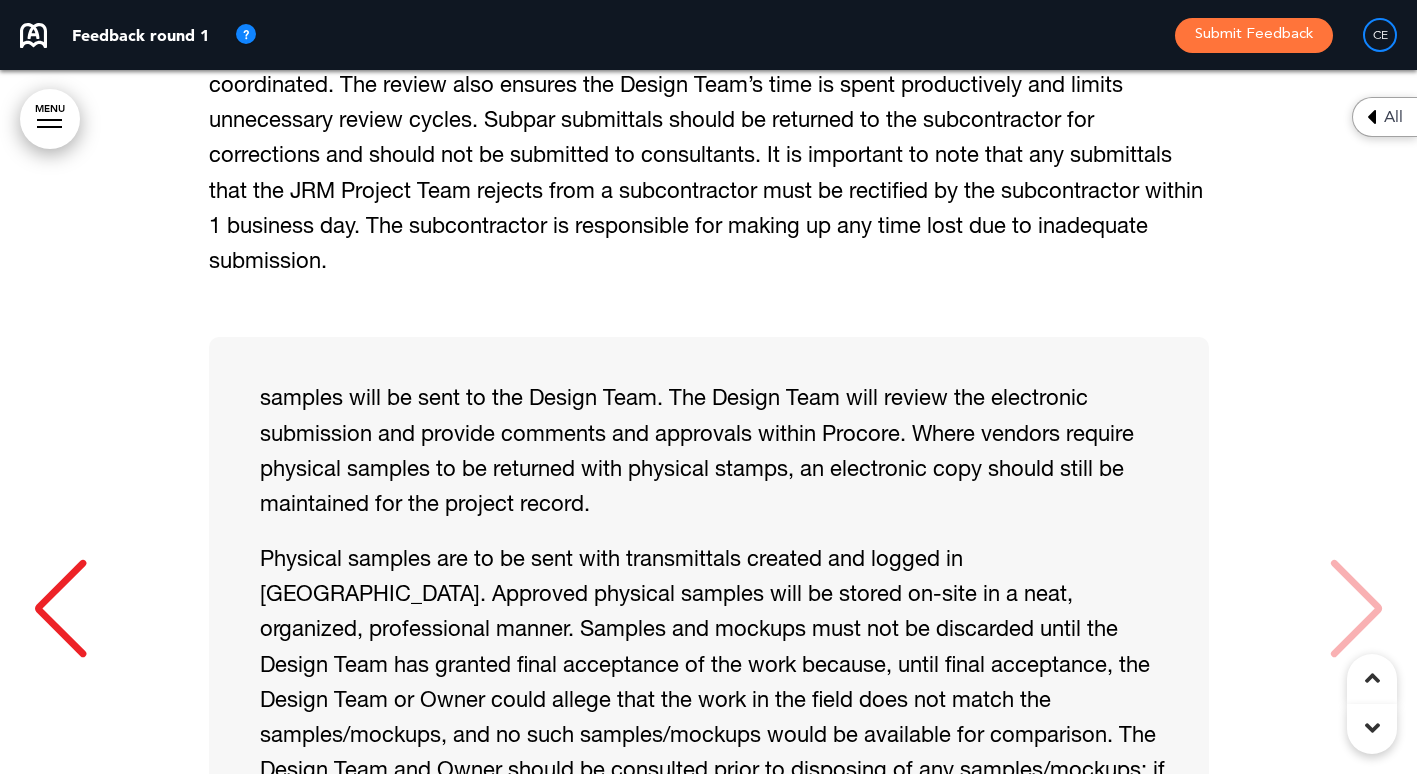 click at bounding box center (60, 609) 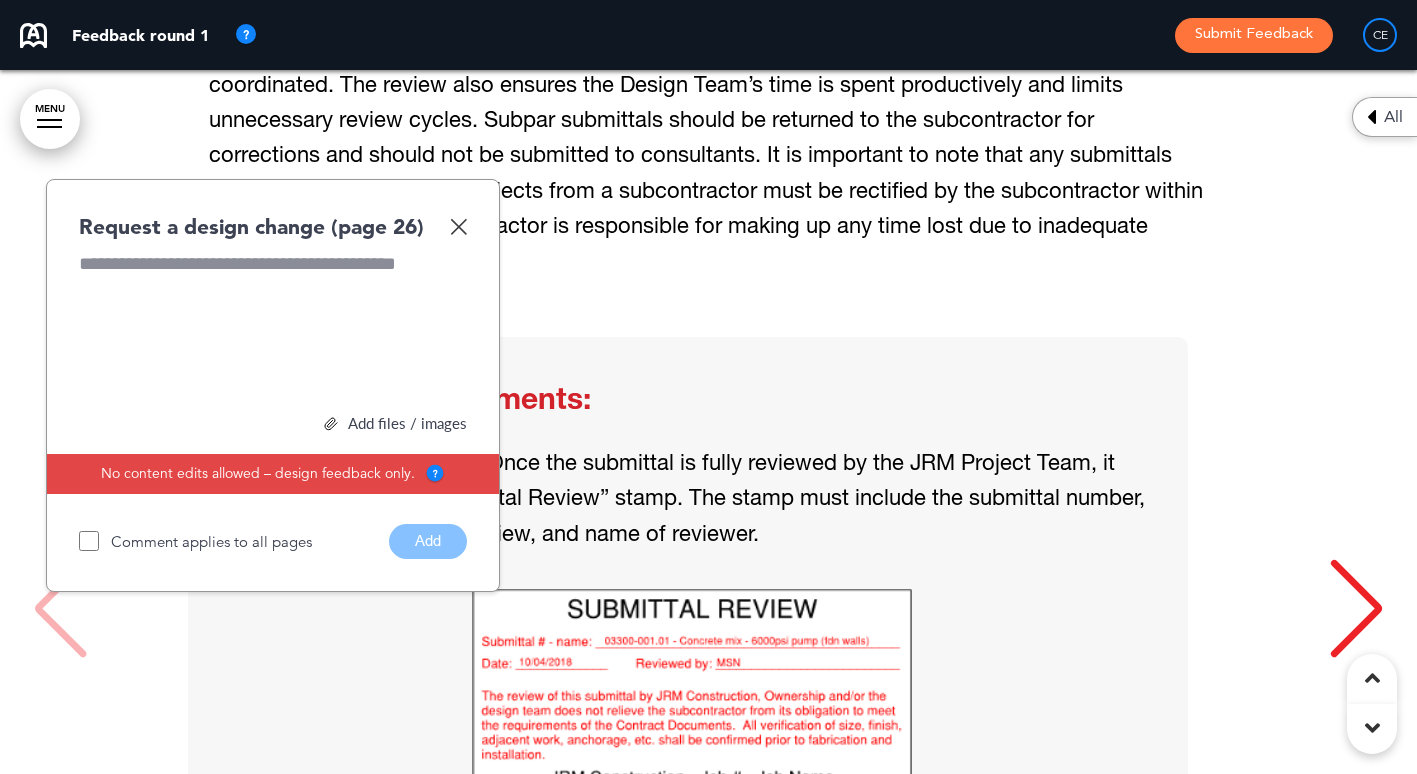 scroll, scrollTop: 0, scrollLeft: 0, axis: both 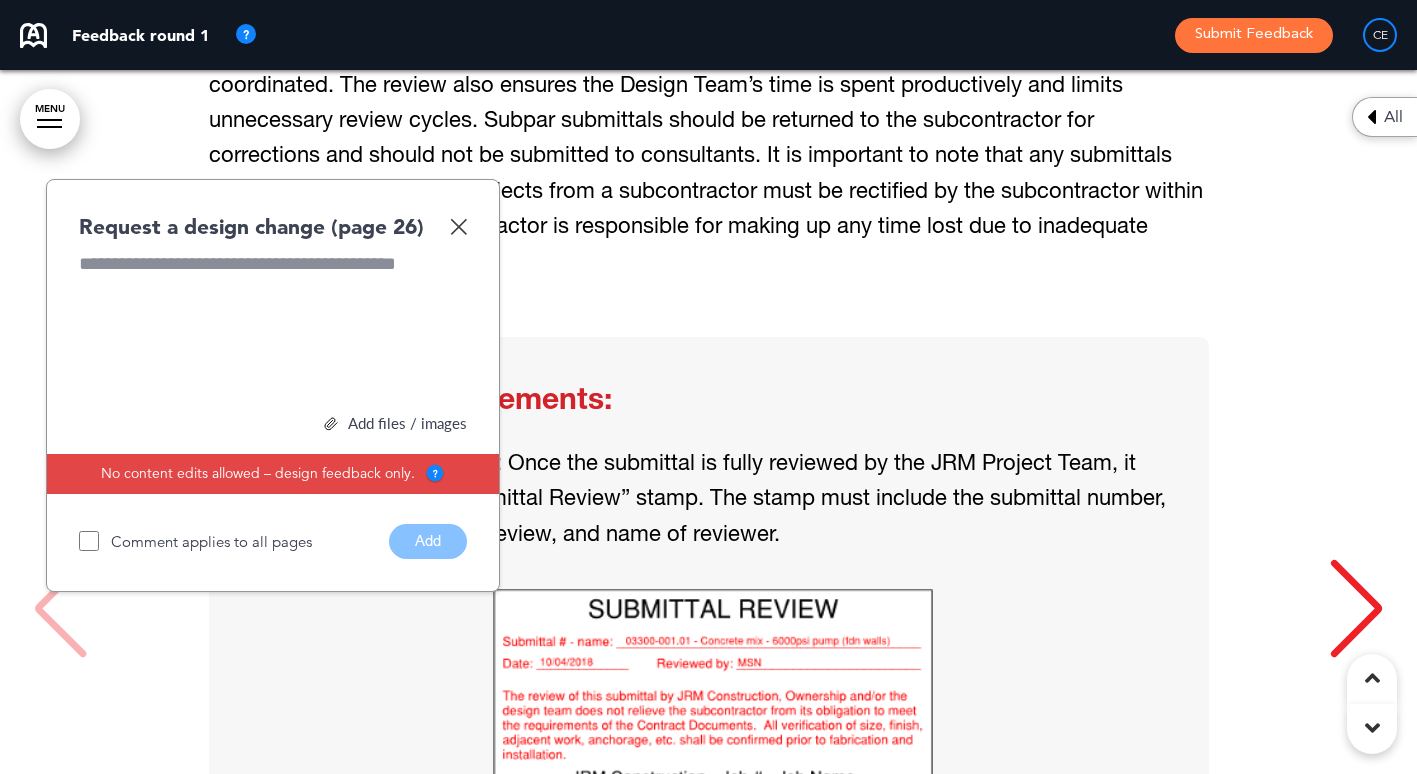 click at bounding box center (458, 226) 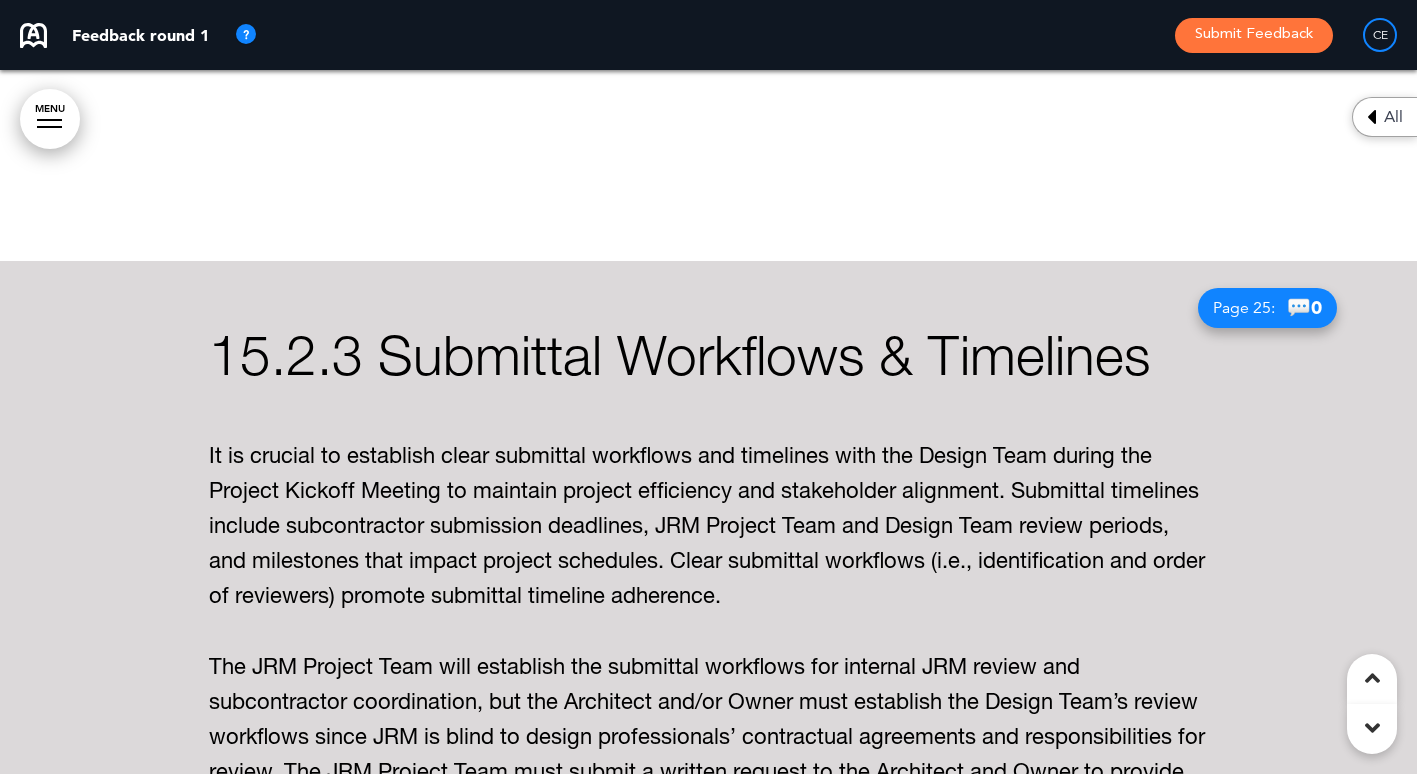 scroll, scrollTop: 21282, scrollLeft: 0, axis: vertical 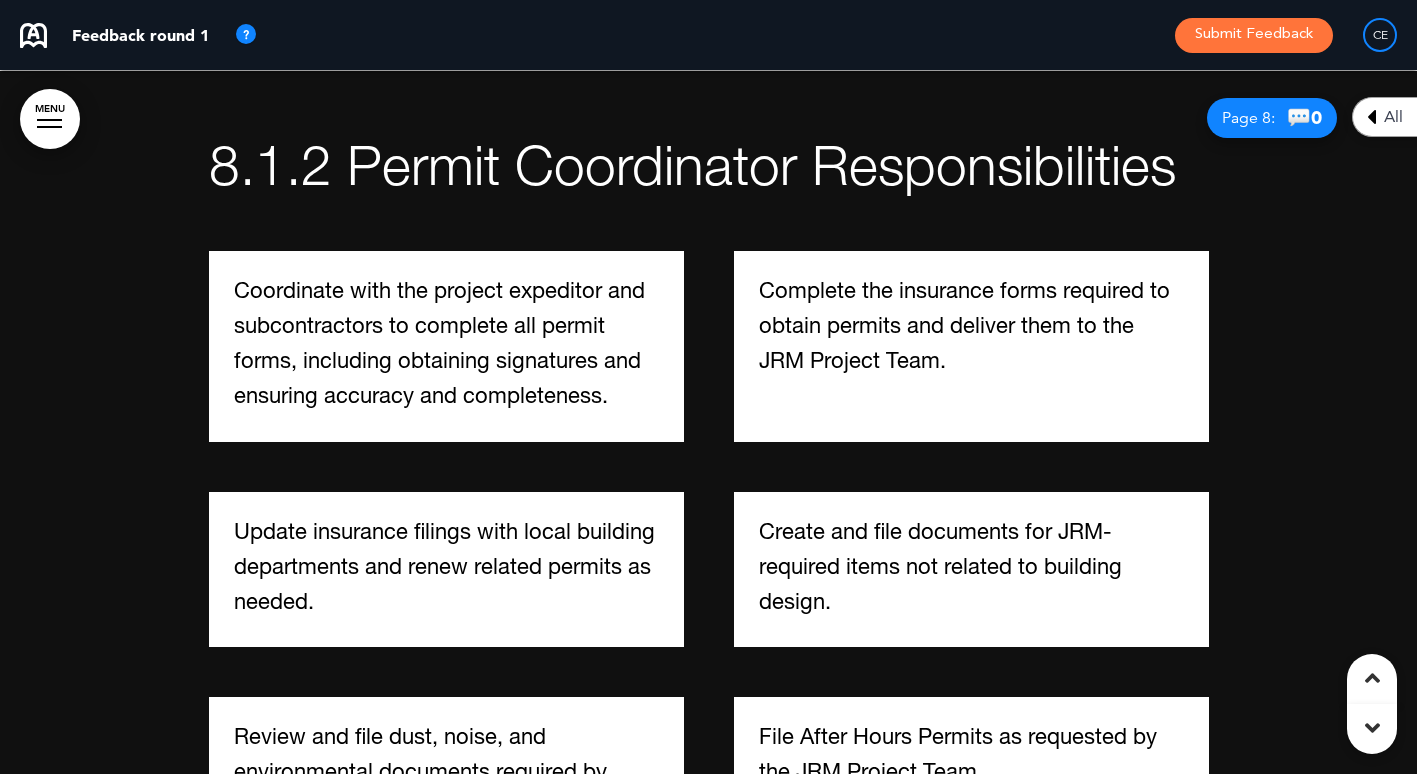 click on "MENU" at bounding box center (50, 119) 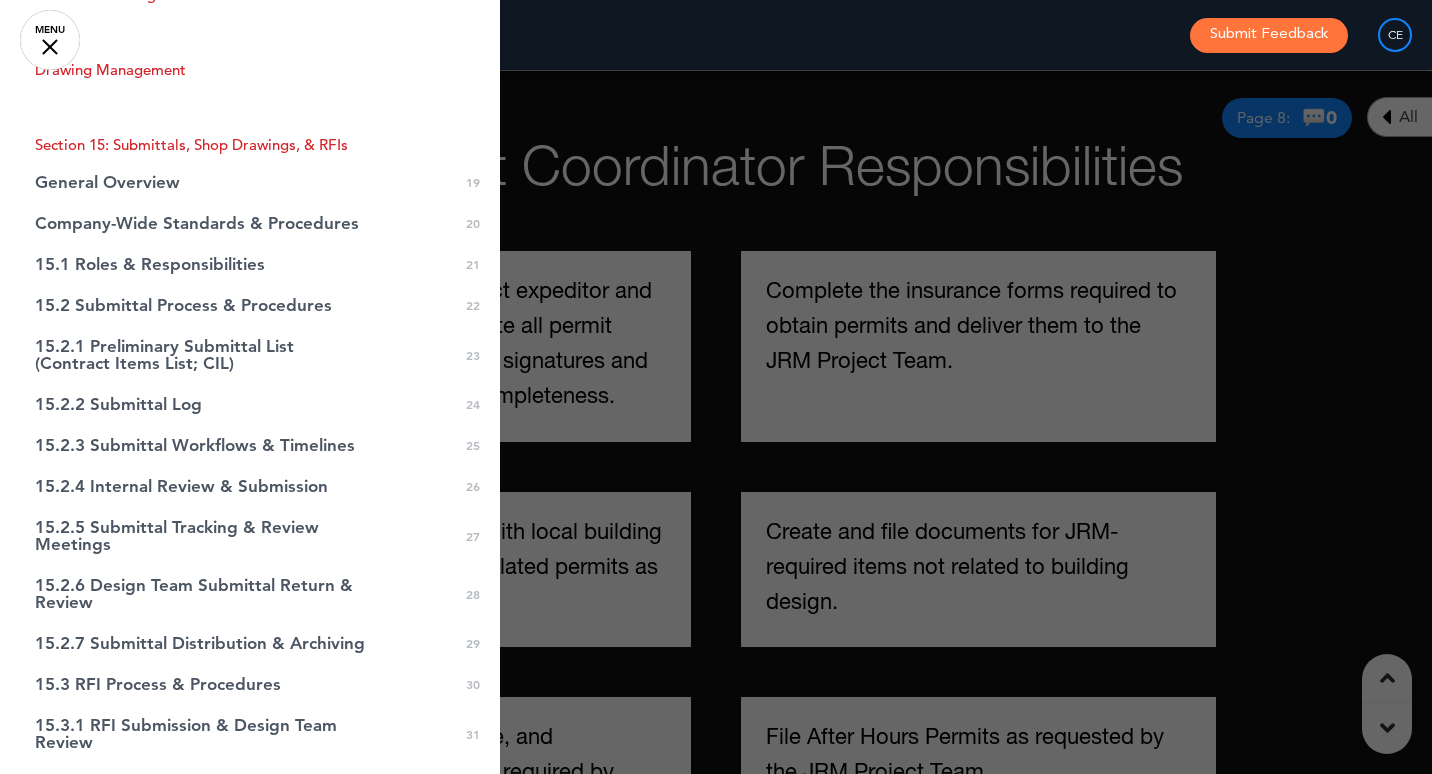 scroll, scrollTop: 1823, scrollLeft: 0, axis: vertical 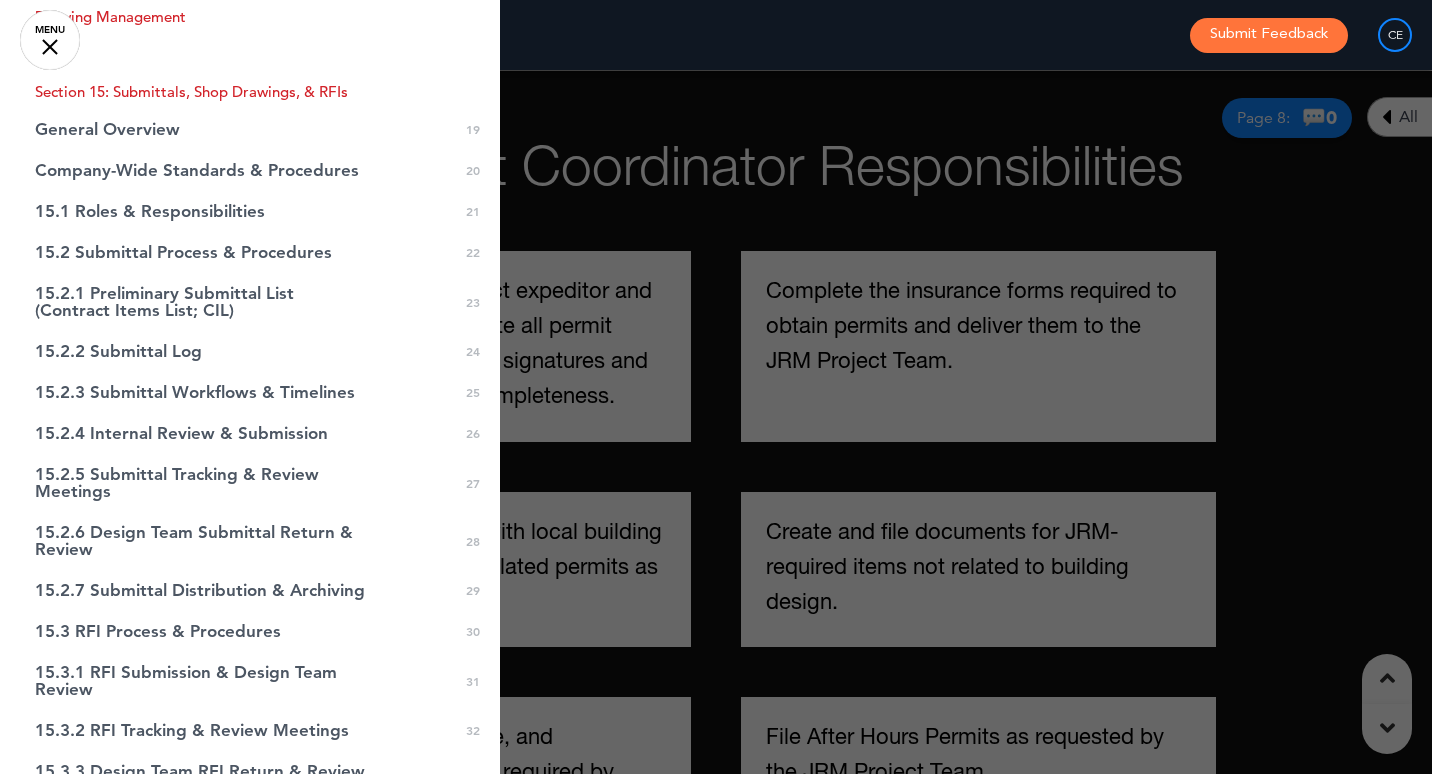 click on "Section 15: Submittals, Shop Drawings, & RFIs" at bounding box center [250, 91] 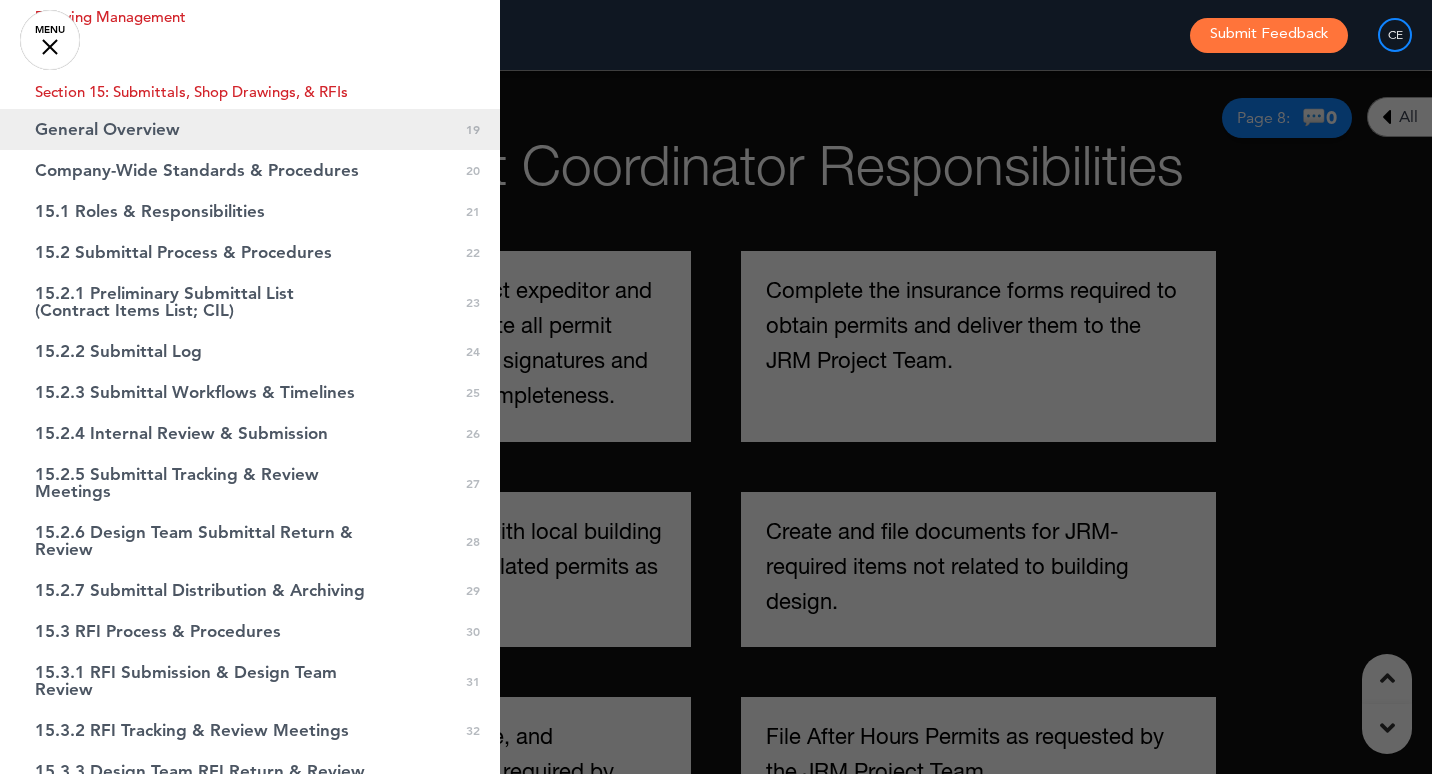 click on "General Overview" at bounding box center [107, 129] 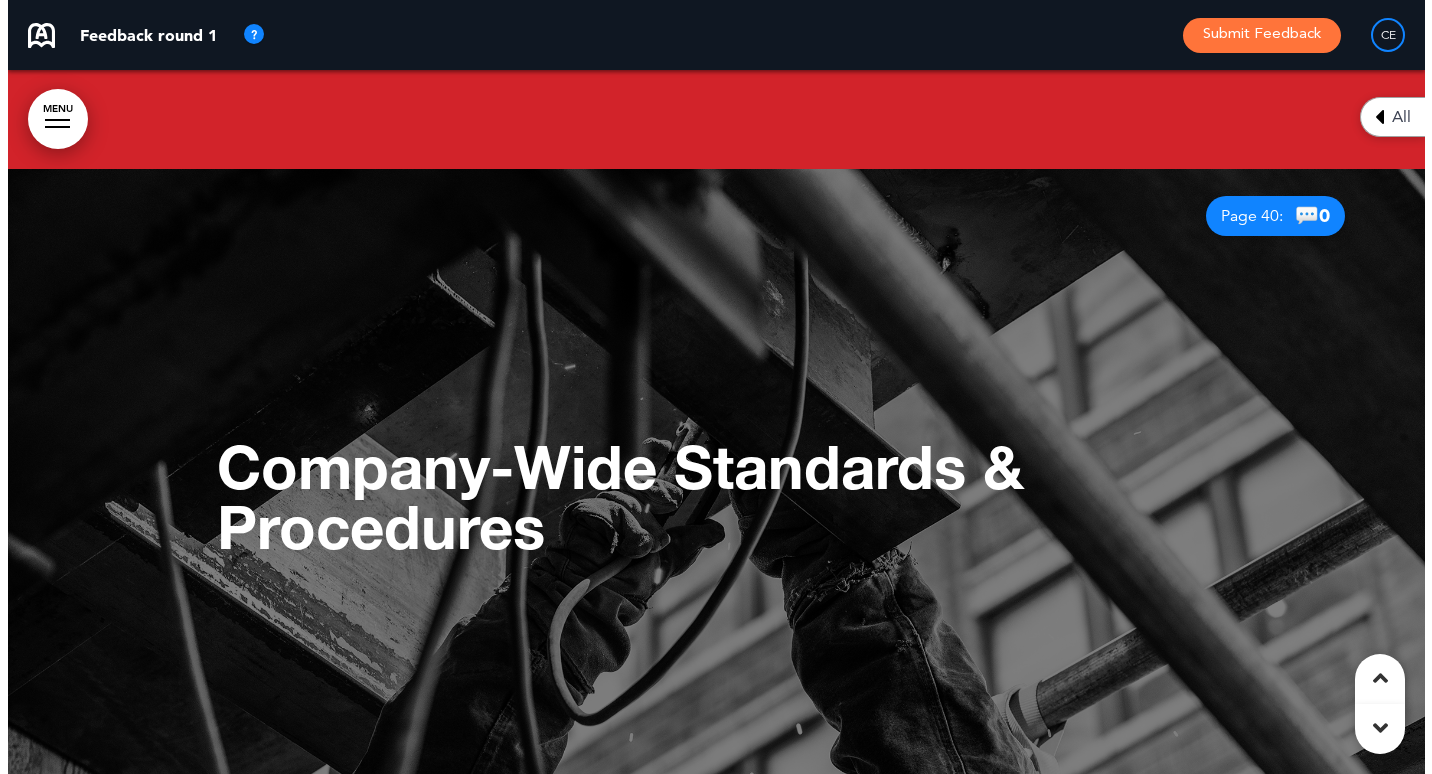 scroll, scrollTop: 35381, scrollLeft: 0, axis: vertical 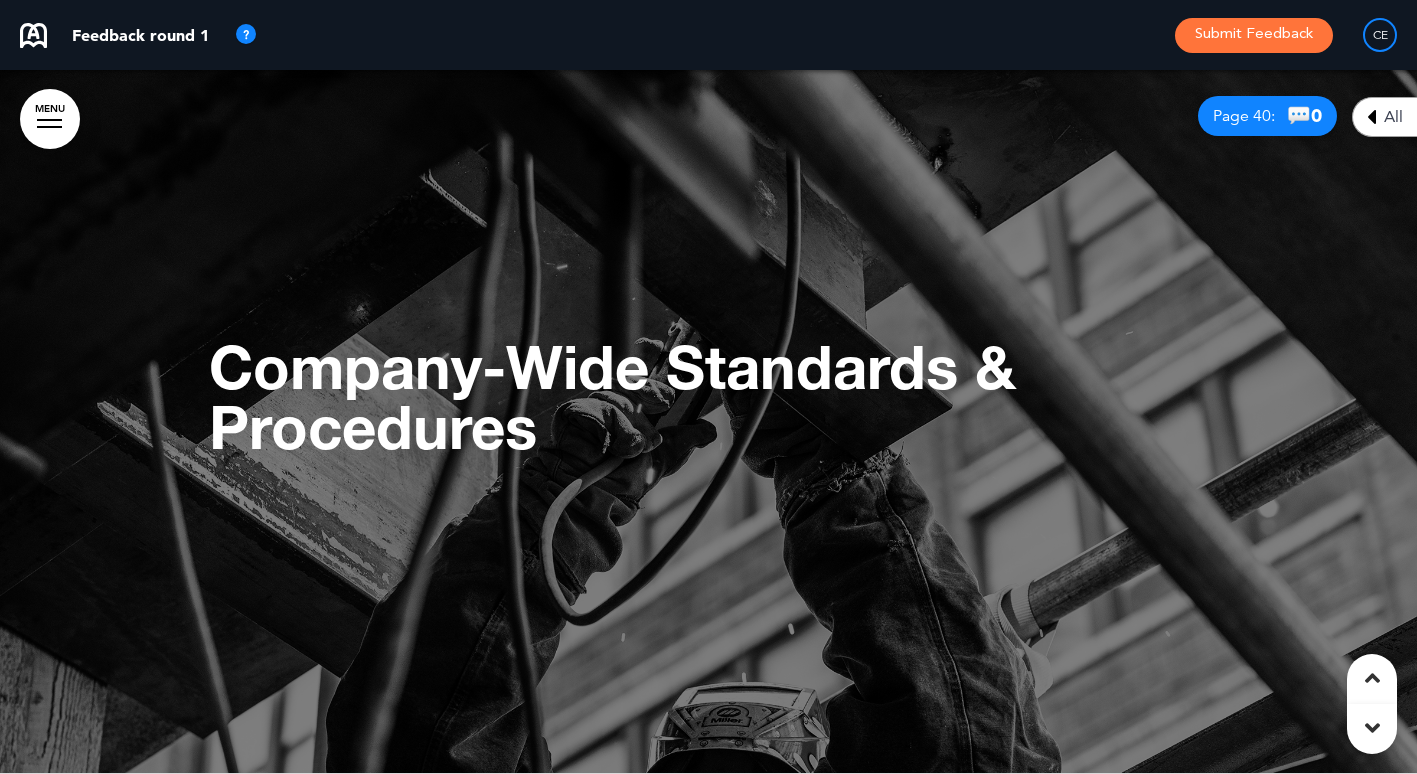 click on "MENU" at bounding box center (50, 119) 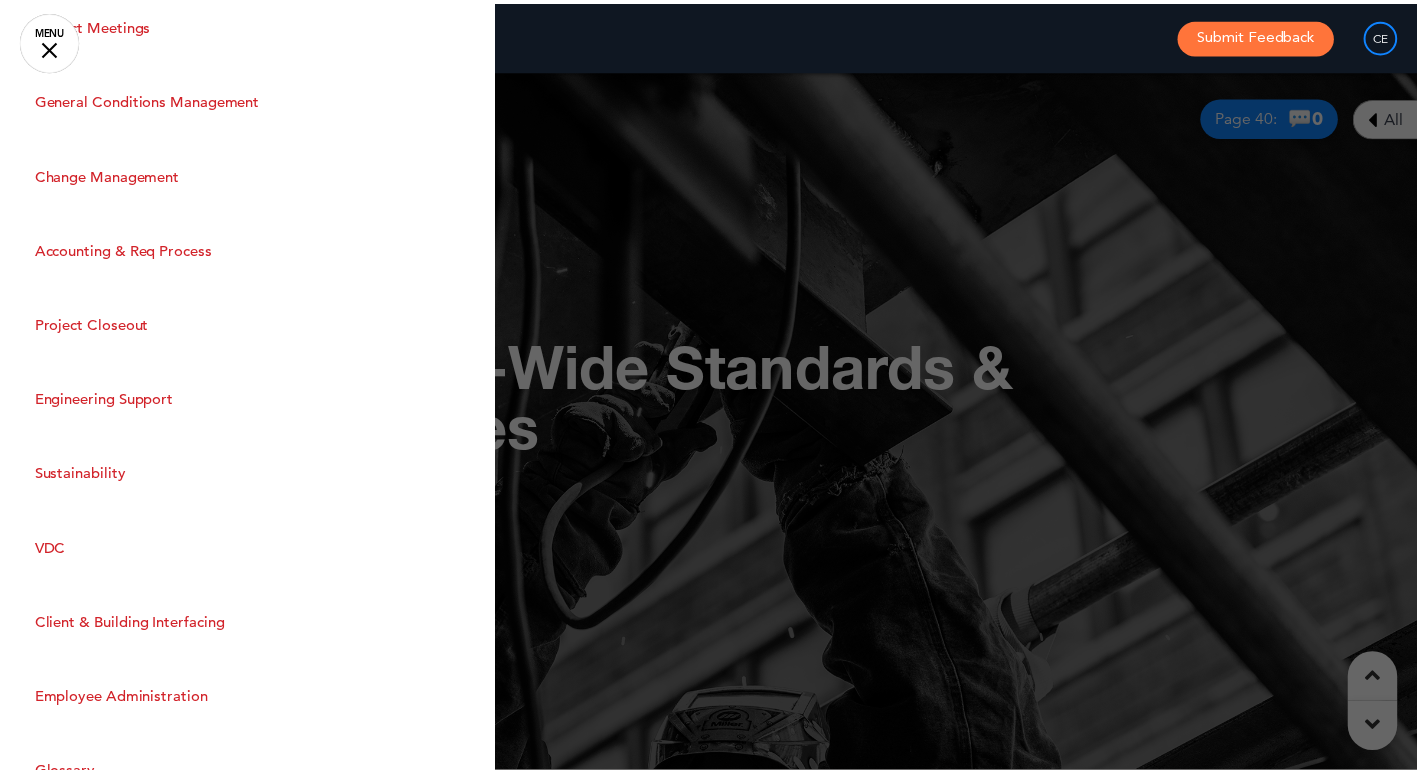 scroll, scrollTop: 3523, scrollLeft: 0, axis: vertical 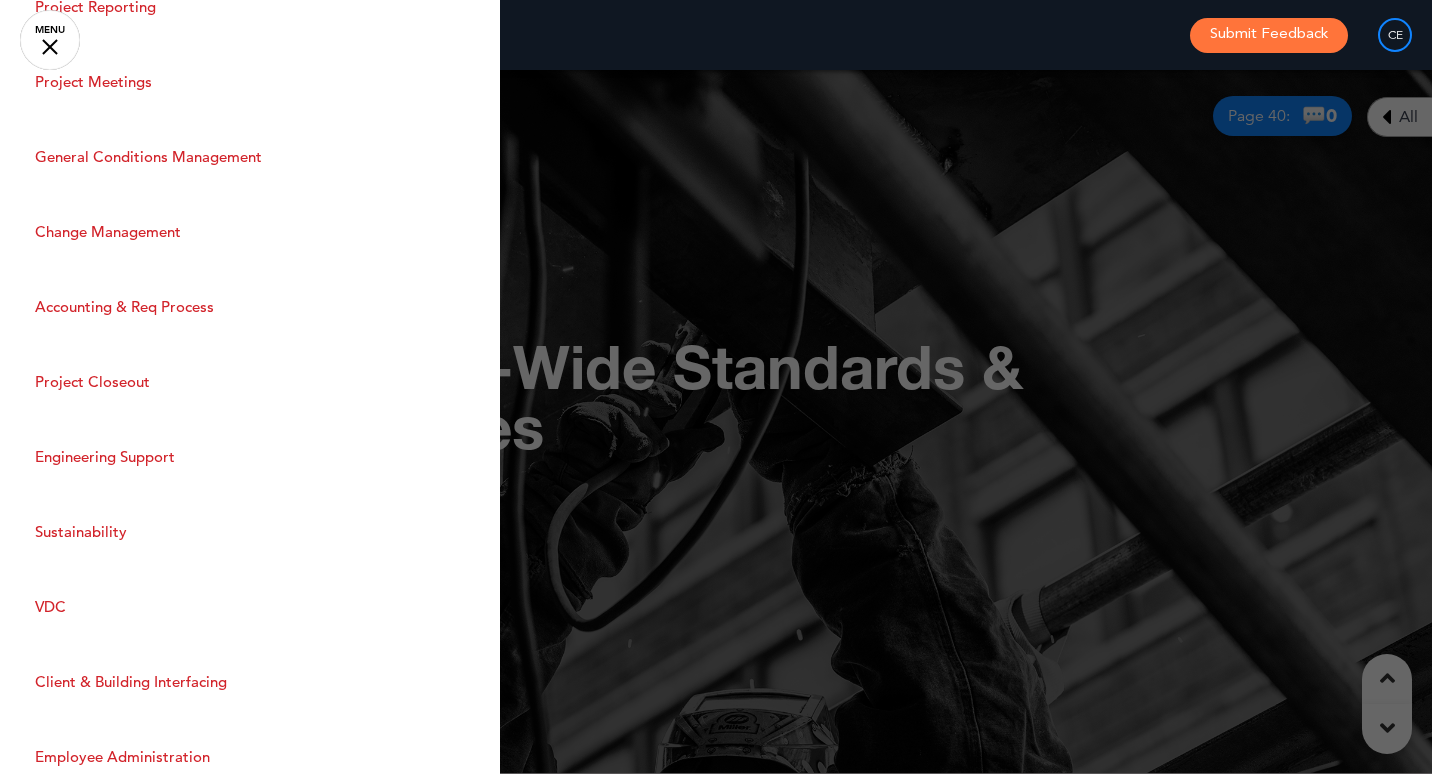click on "MENU" at bounding box center [50, 40] 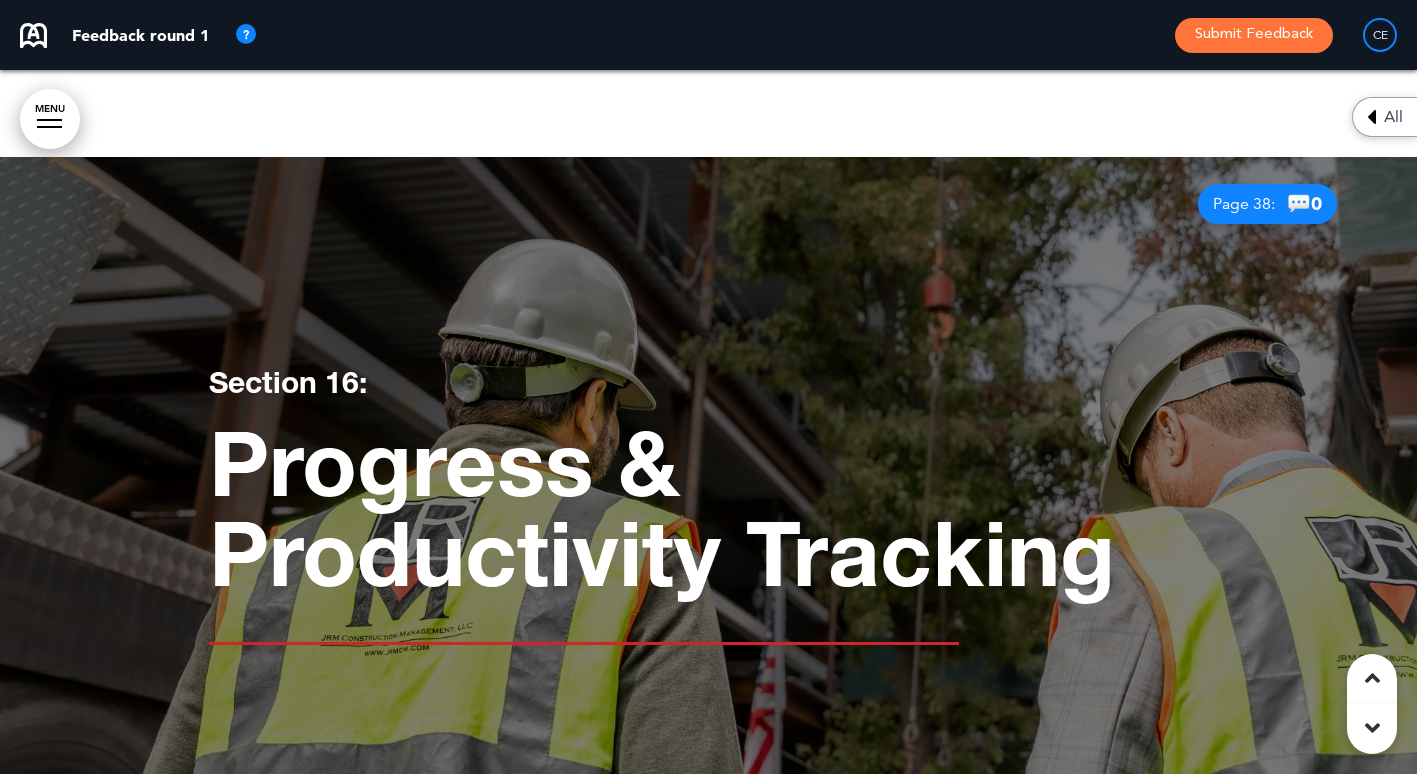 scroll, scrollTop: 33681, scrollLeft: 0, axis: vertical 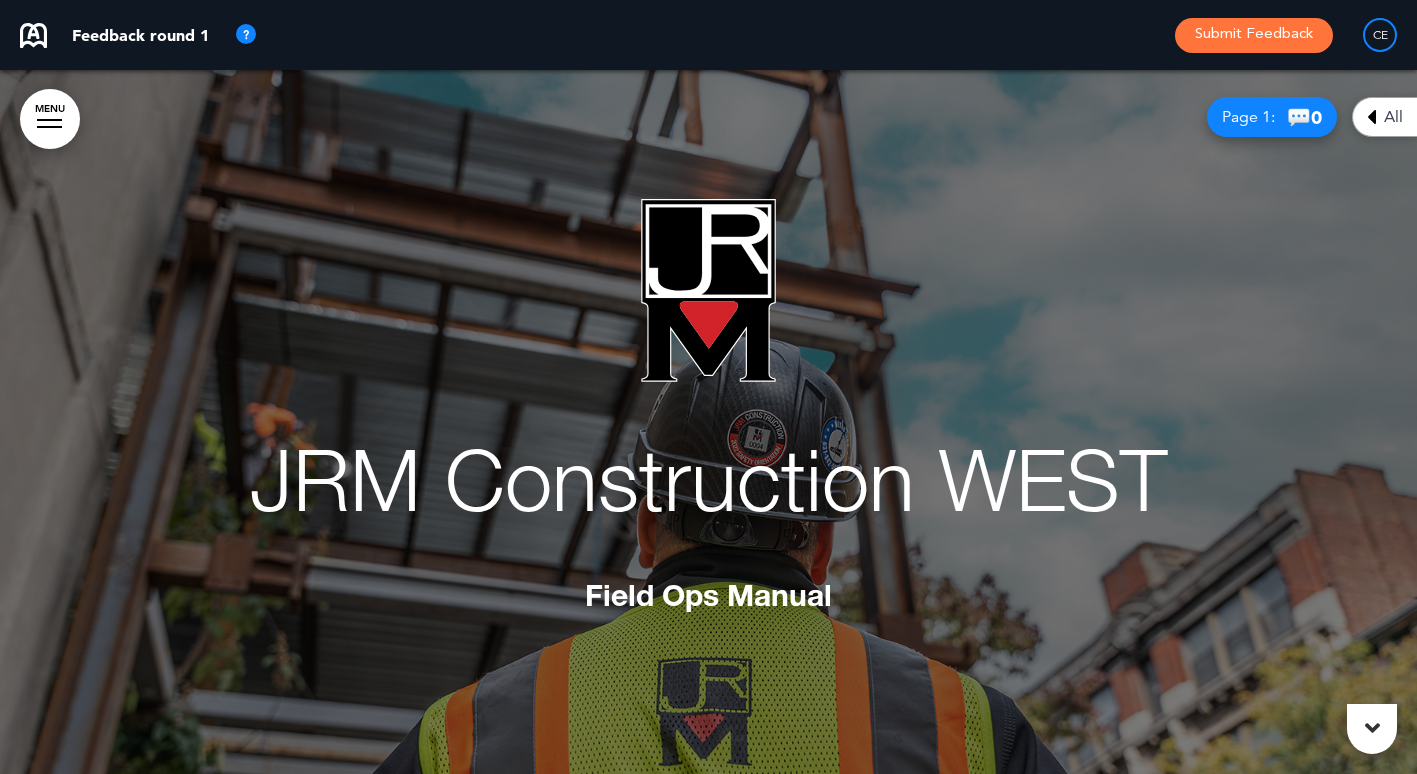 click on "CE" at bounding box center [1380, 35] 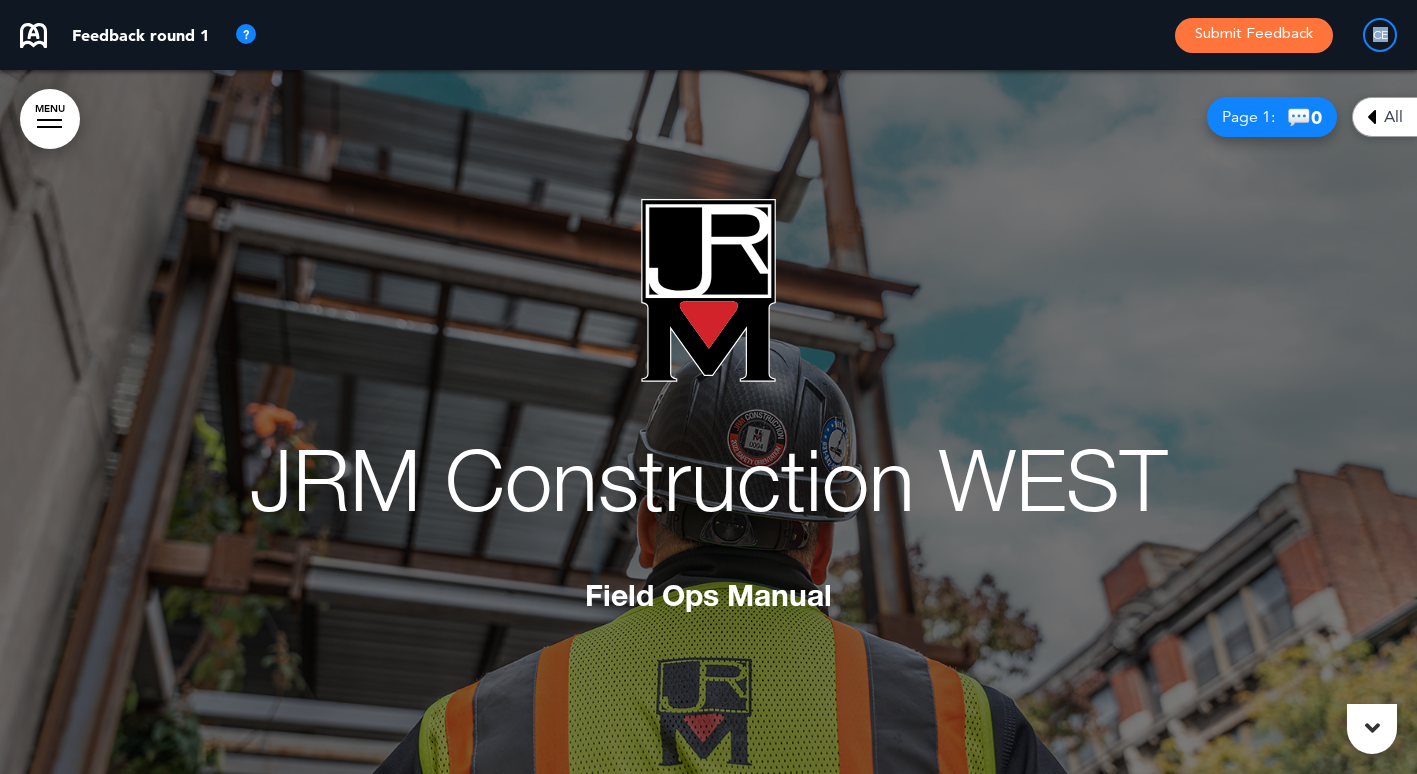 click on "CE" at bounding box center [1380, 35] 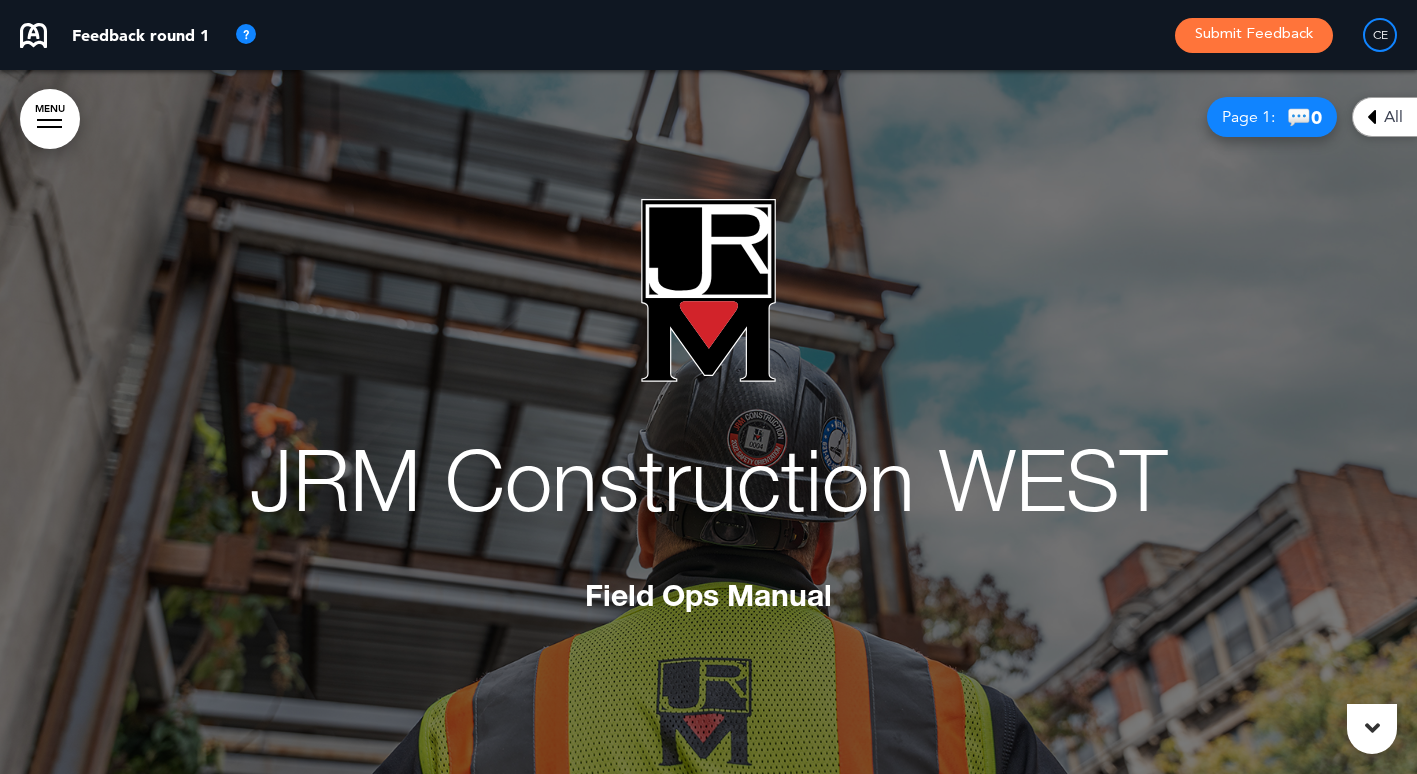 click on "JRM Construction WEST" at bounding box center (708, 492) 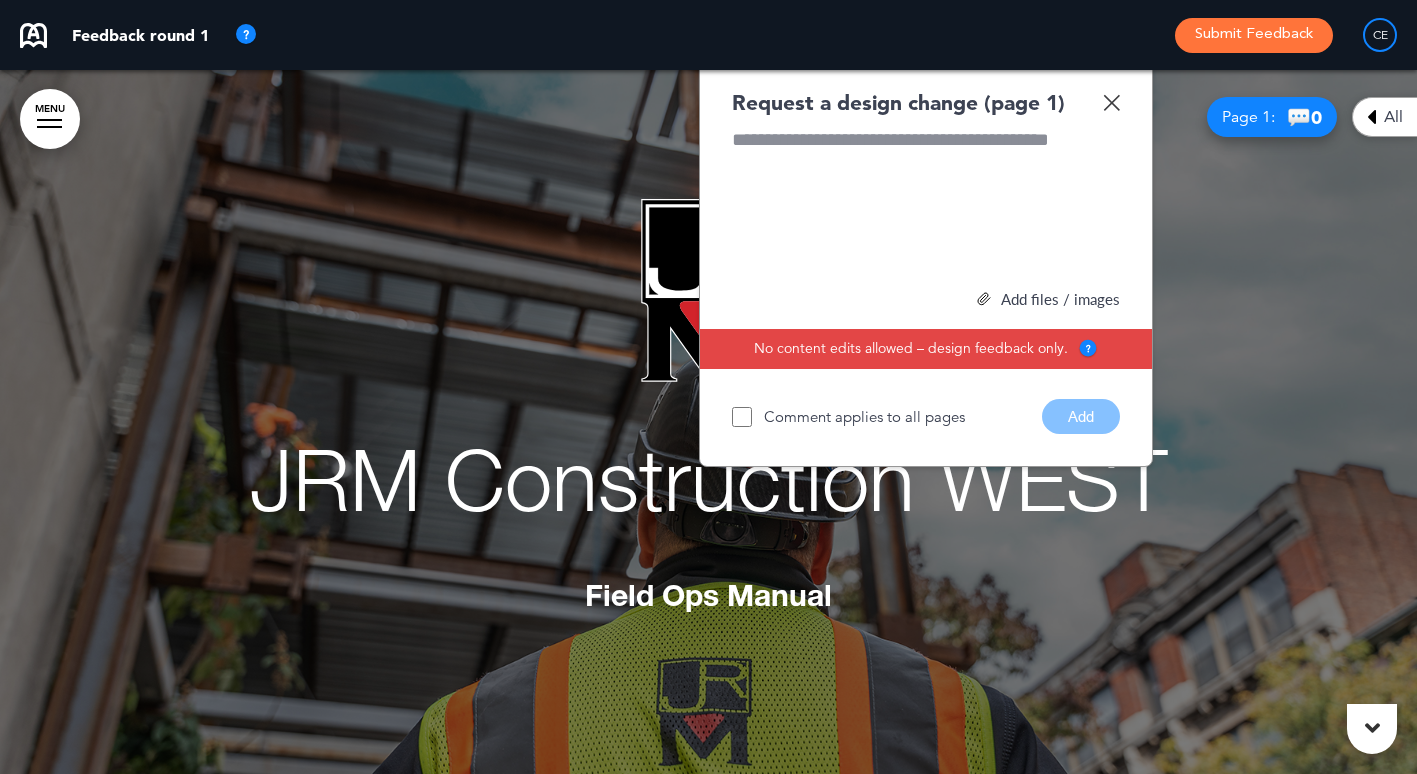 type 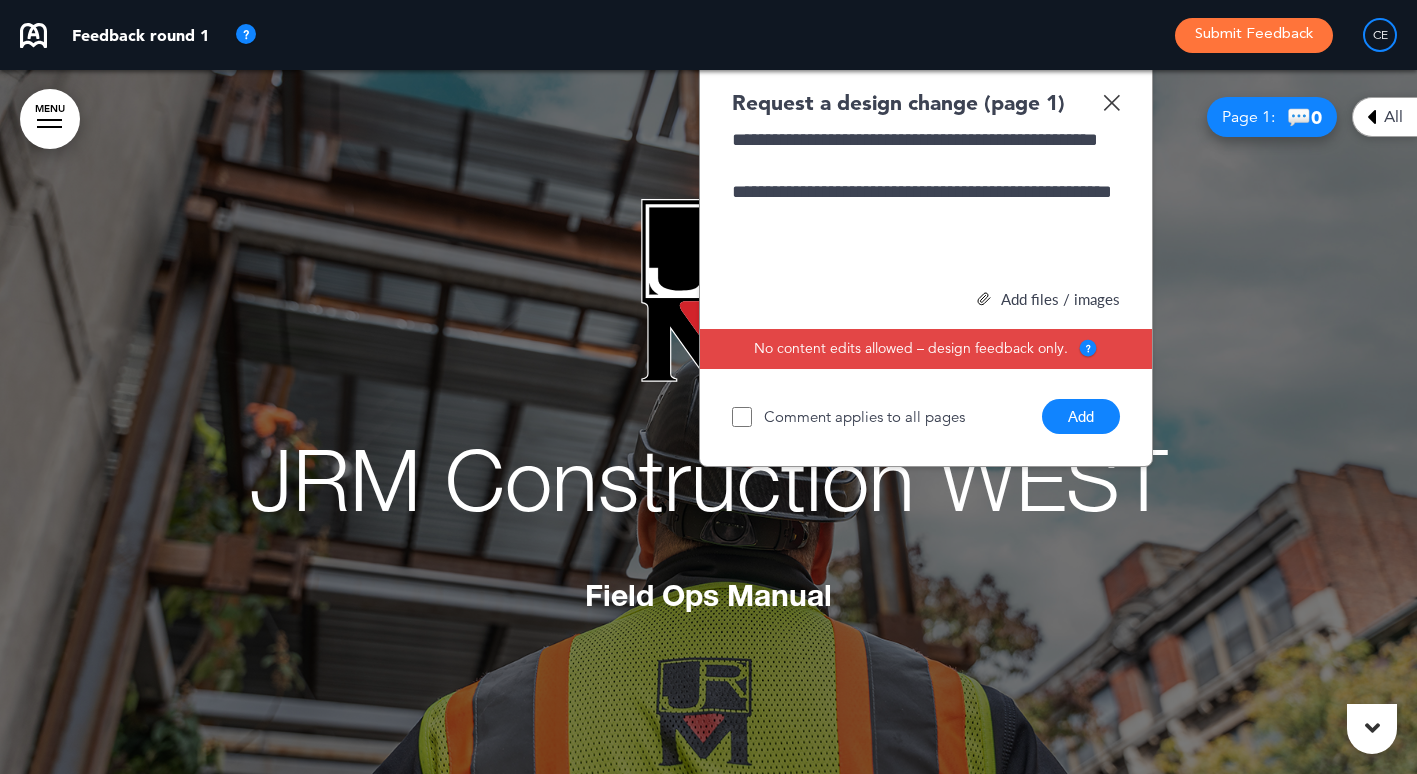 click on "Add" at bounding box center (1081, 416) 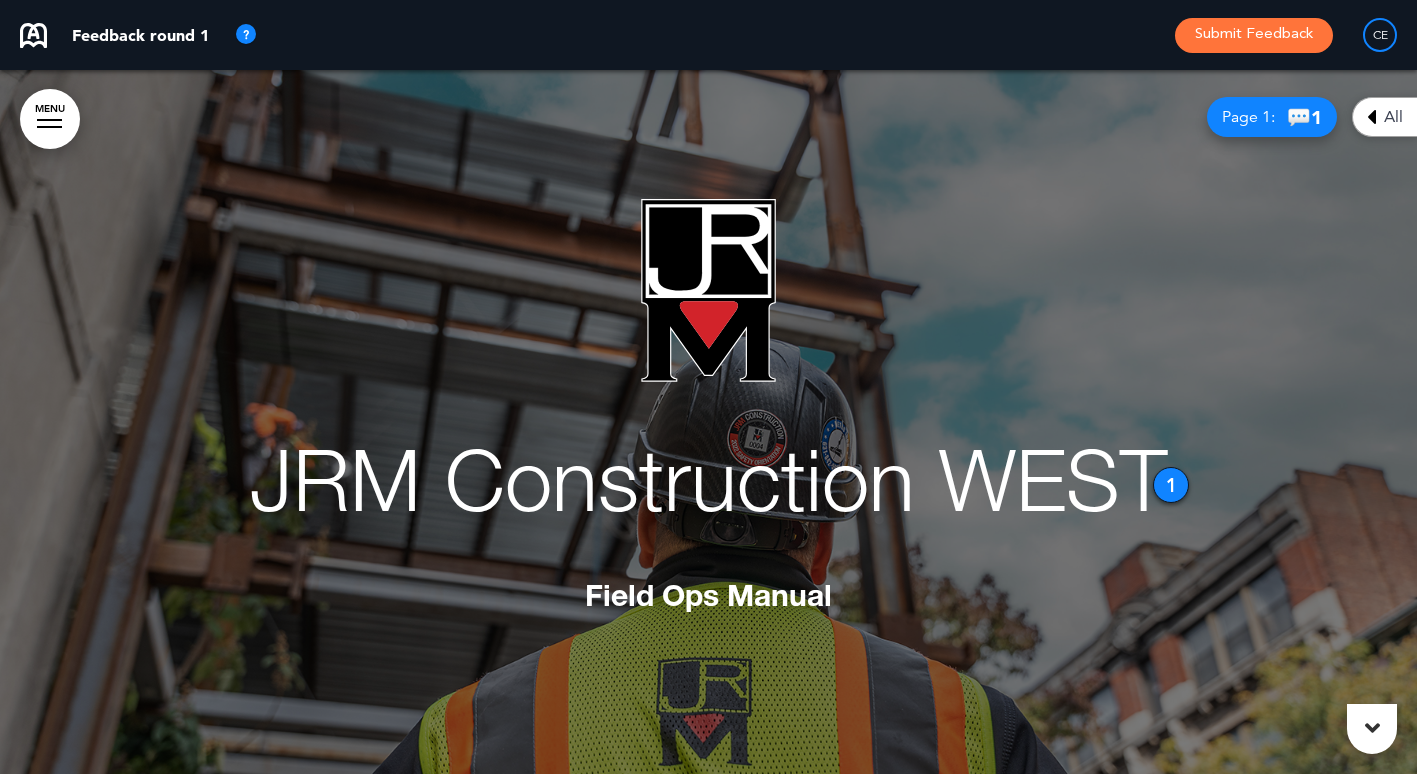 scroll, scrollTop: 0, scrollLeft: 0, axis: both 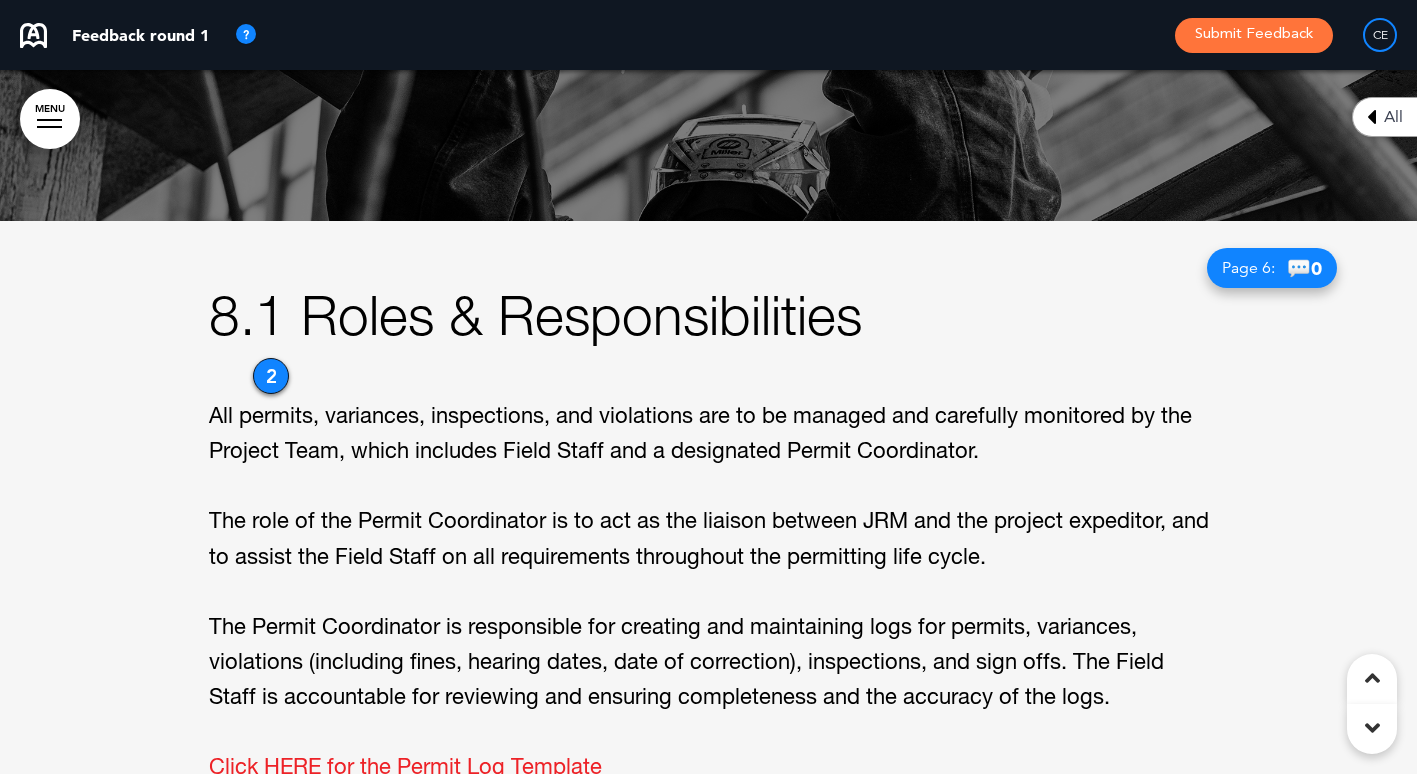 click on "2" at bounding box center (271, 376) 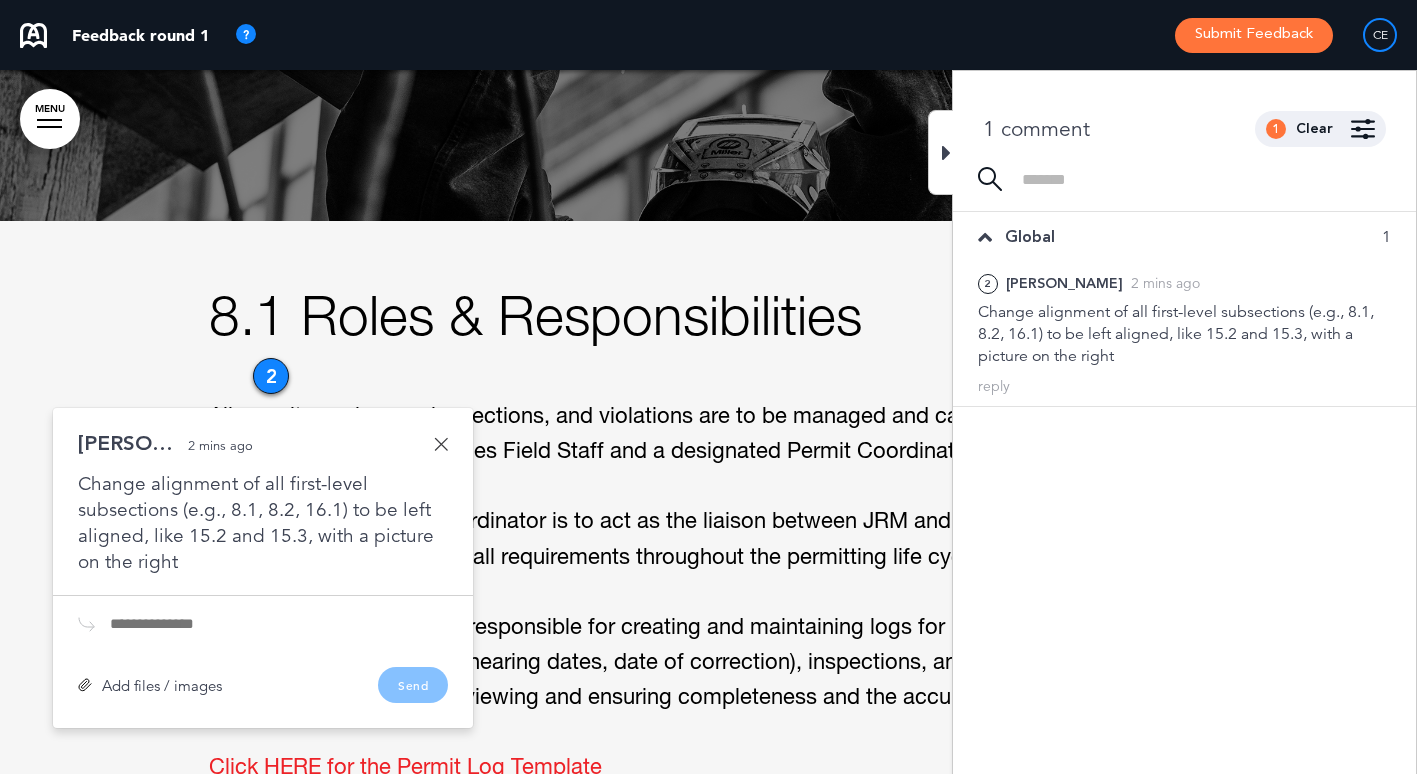 click at bounding box center (441, 444) 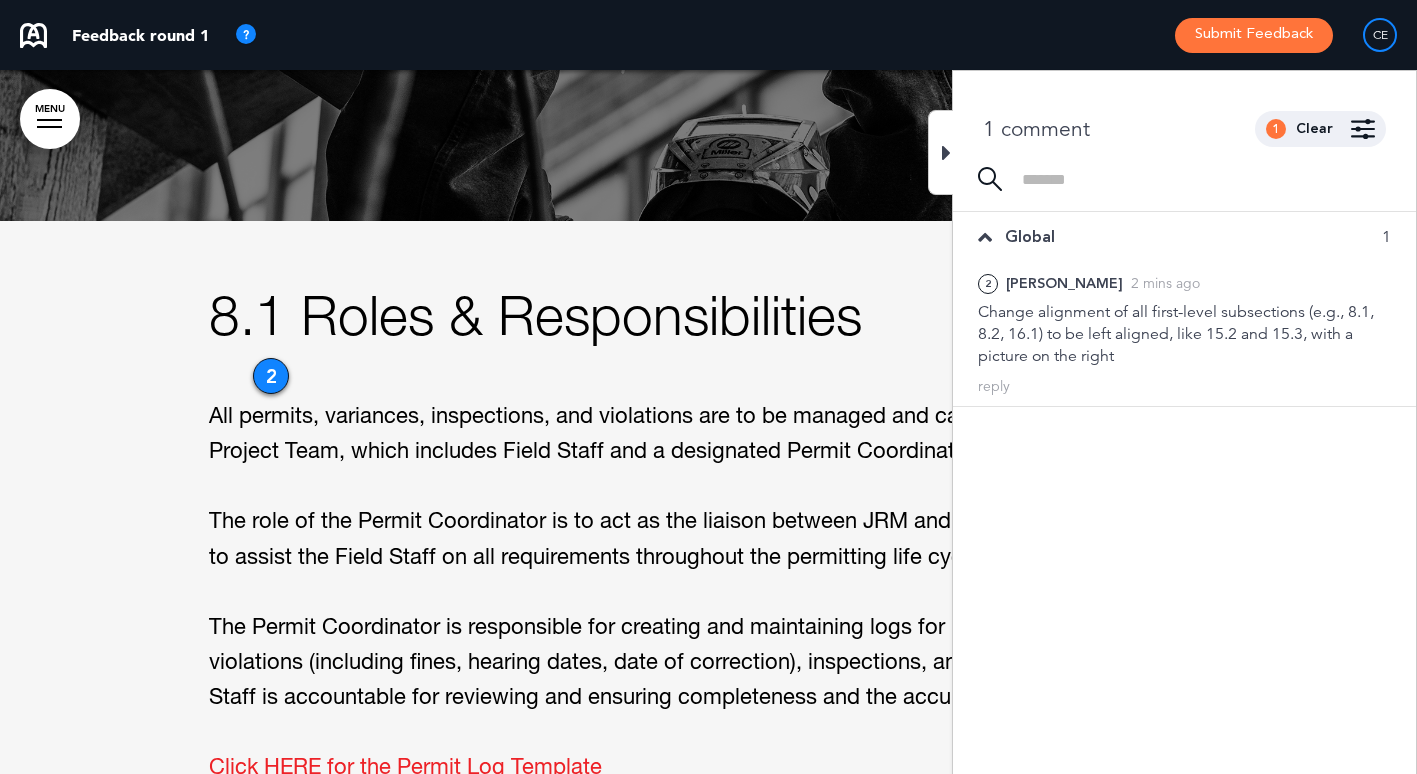 click at bounding box center [708, -139] 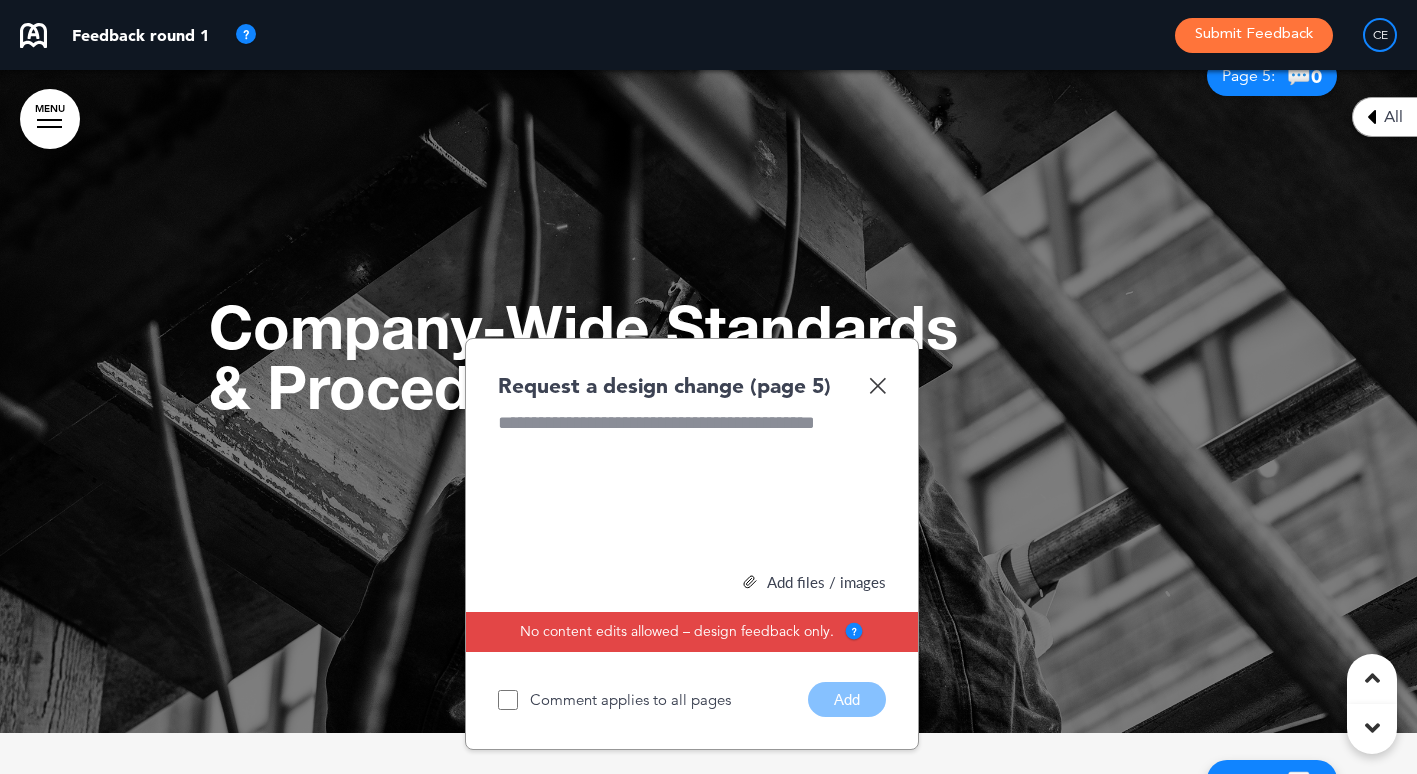 click at bounding box center (877, 385) 